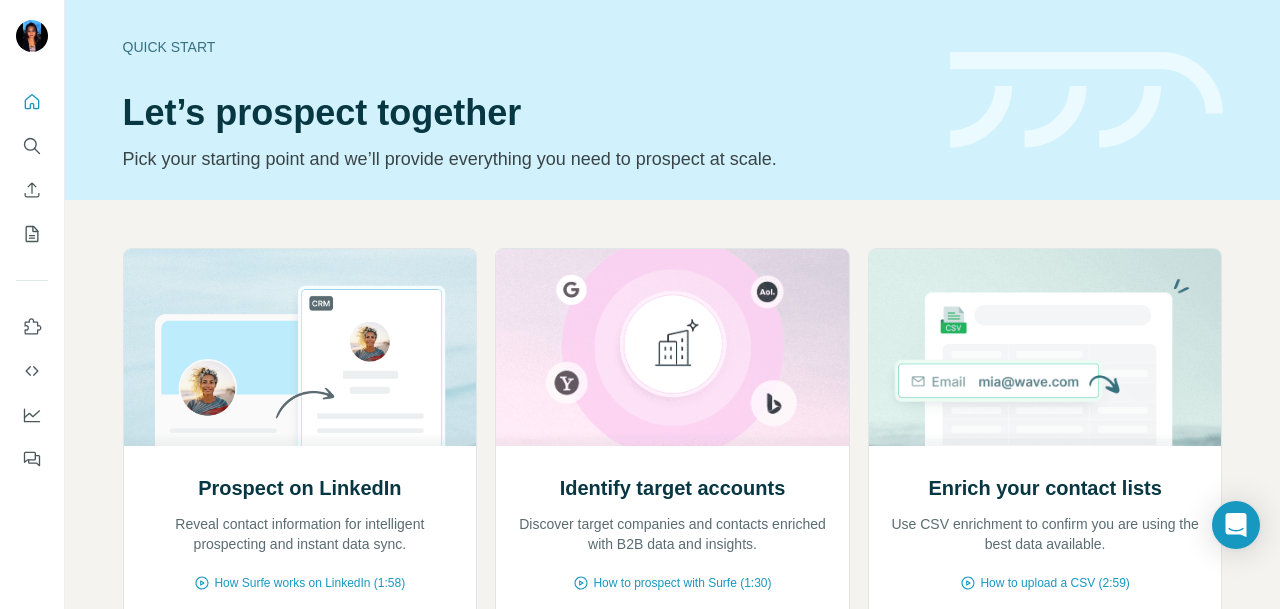 scroll, scrollTop: 0, scrollLeft: 0, axis: both 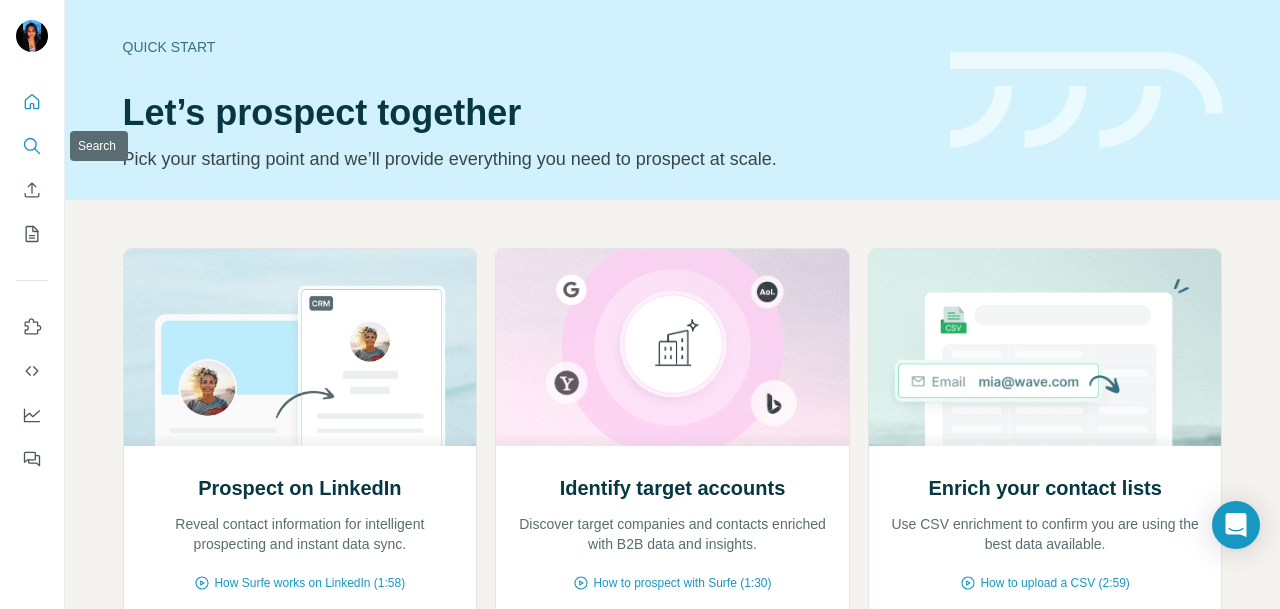 click 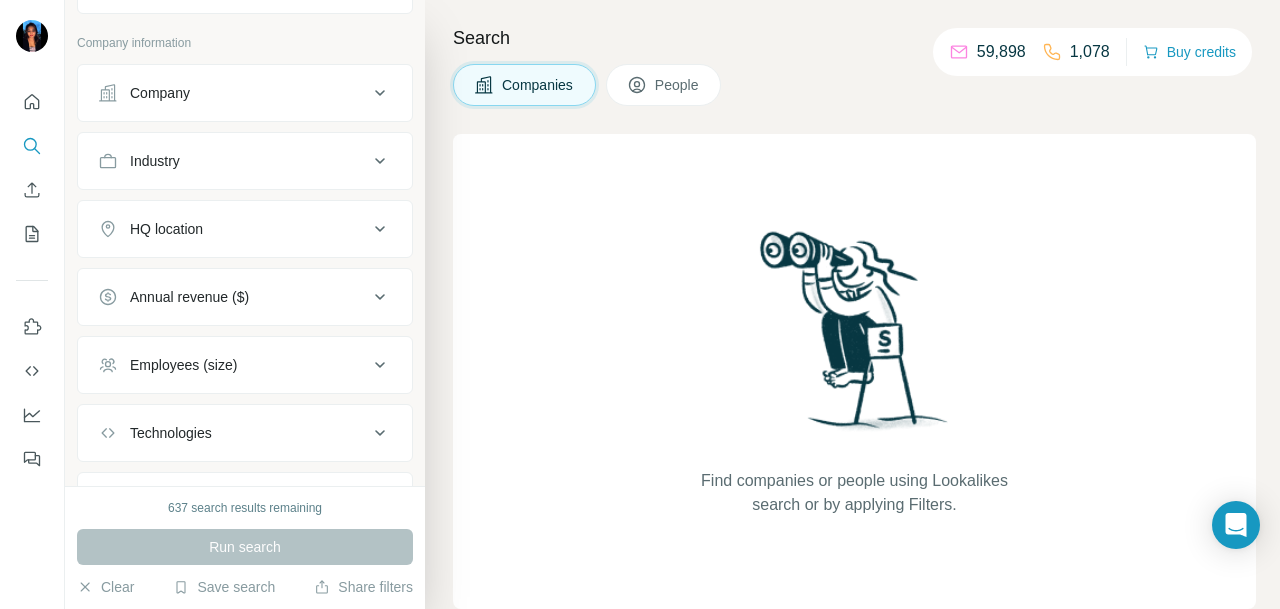 scroll, scrollTop: 0, scrollLeft: 0, axis: both 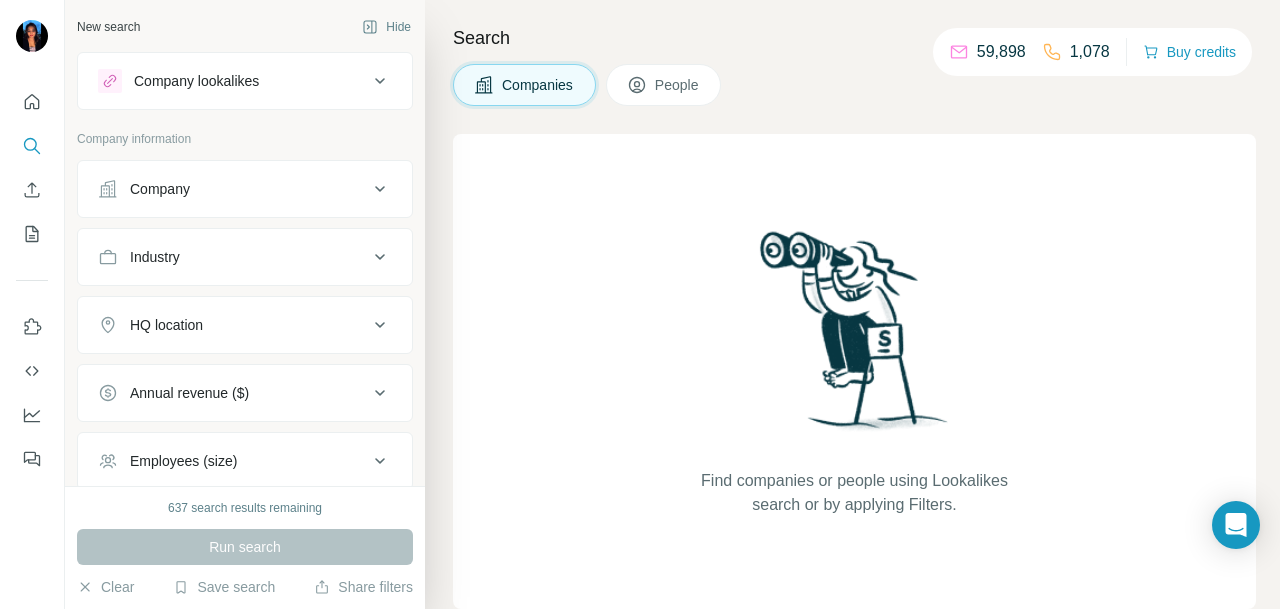 click on "Company" at bounding box center [233, 189] 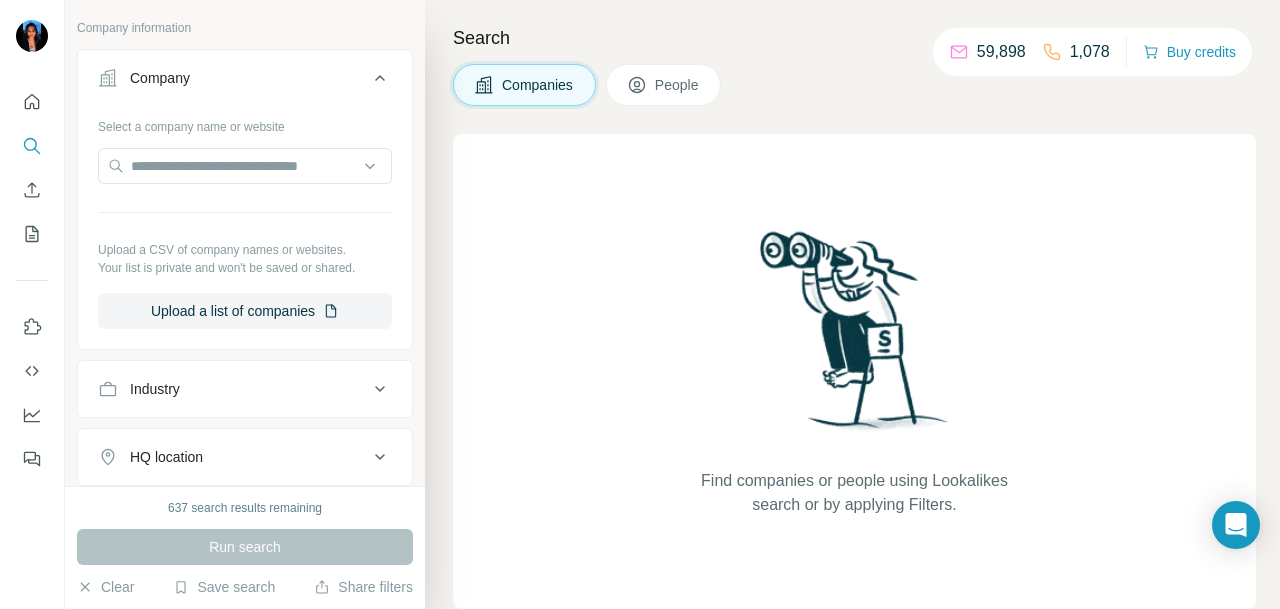 scroll, scrollTop: 200, scrollLeft: 0, axis: vertical 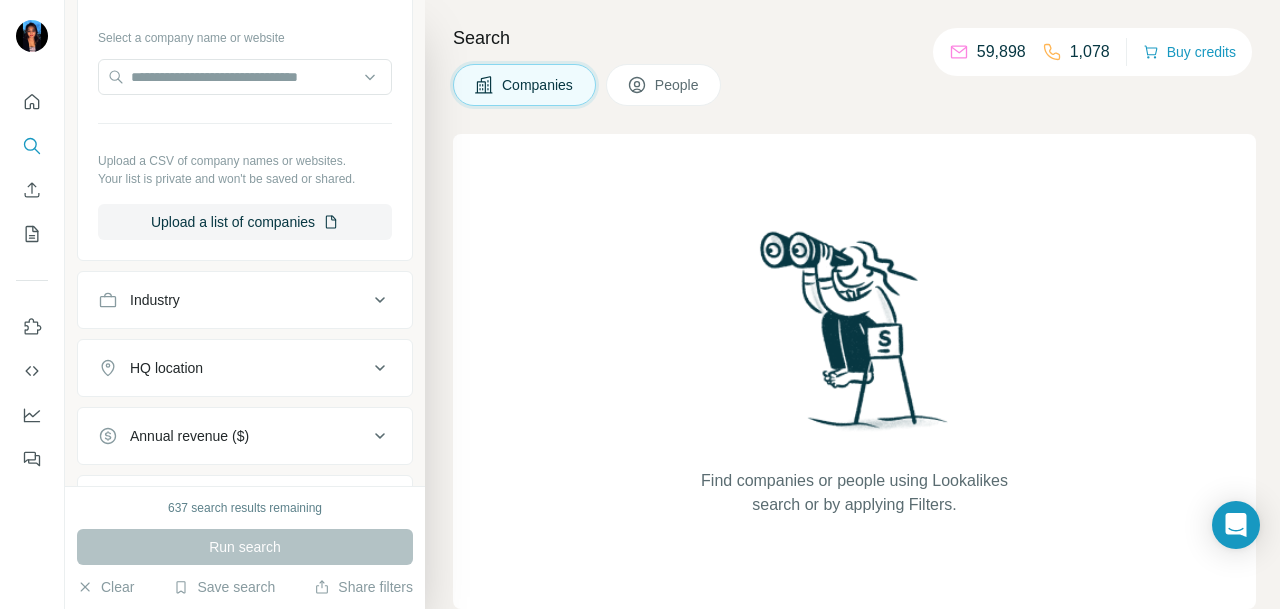 click on "Industry" at bounding box center [233, 300] 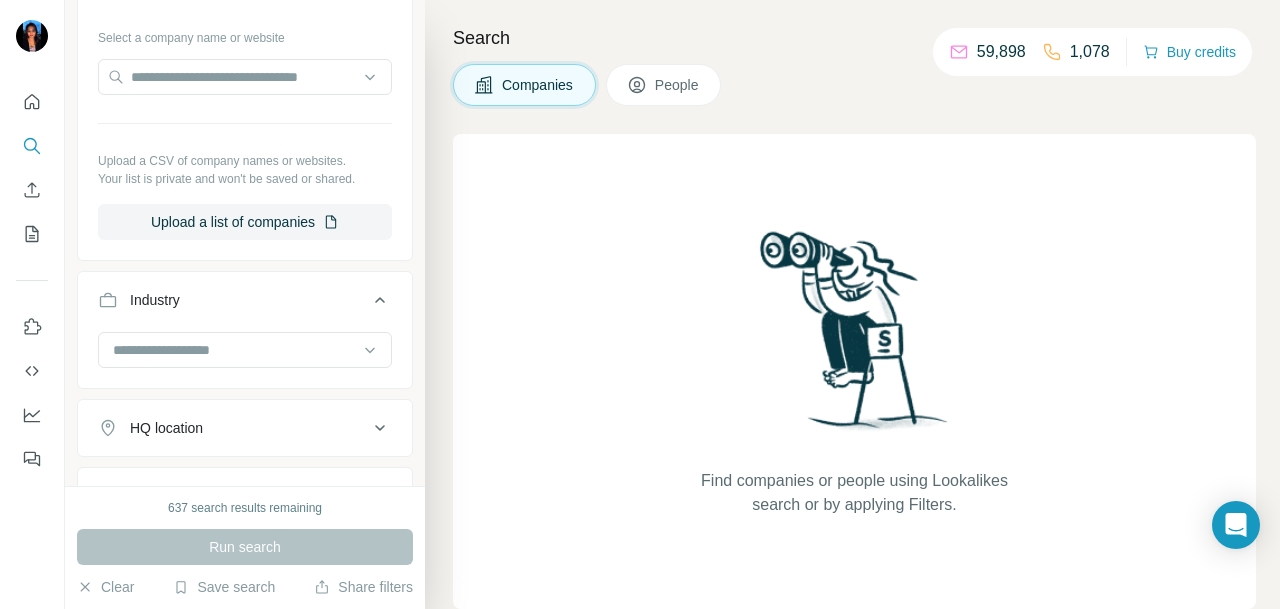 scroll, scrollTop: 300, scrollLeft: 0, axis: vertical 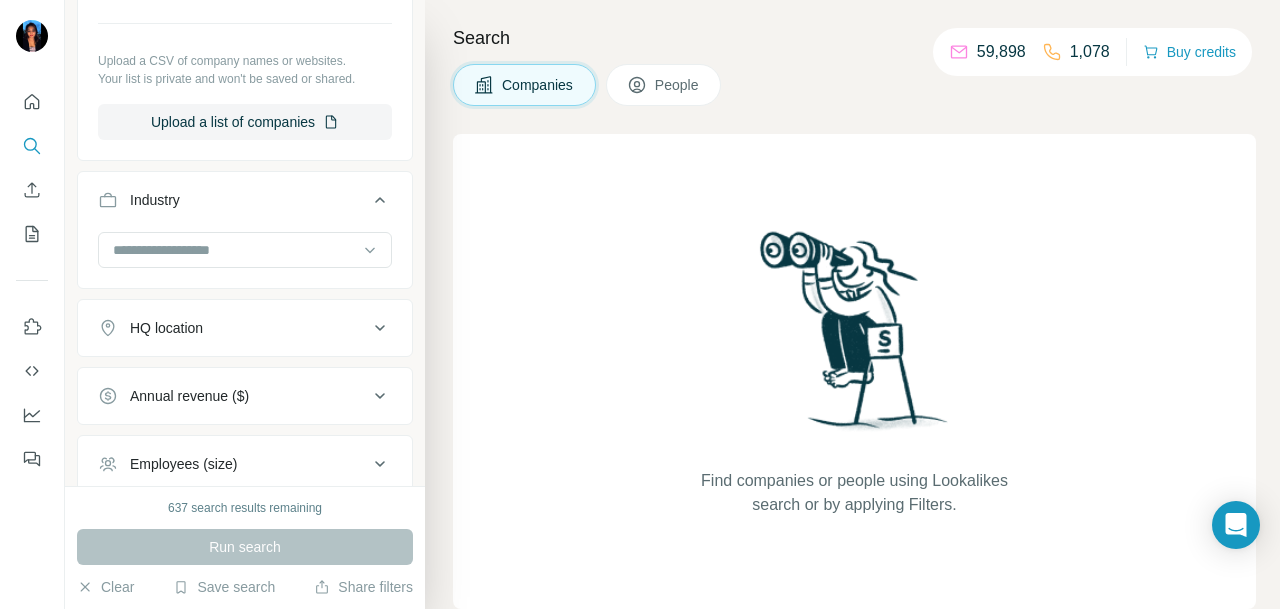 click on "HQ location" at bounding box center (245, 328) 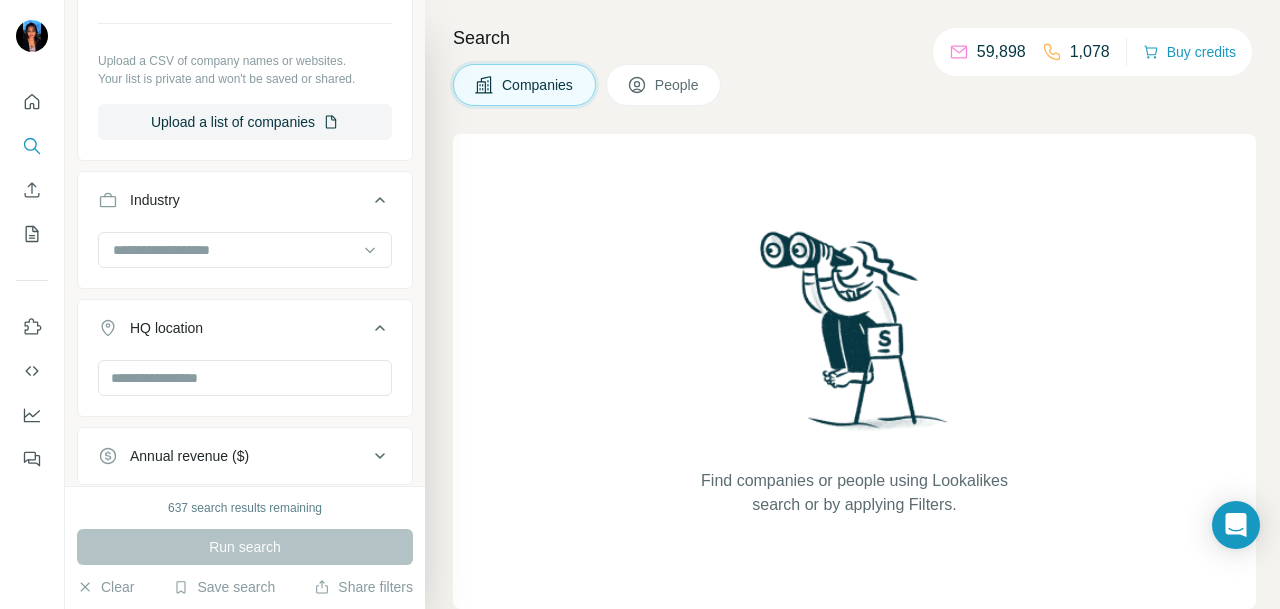 type 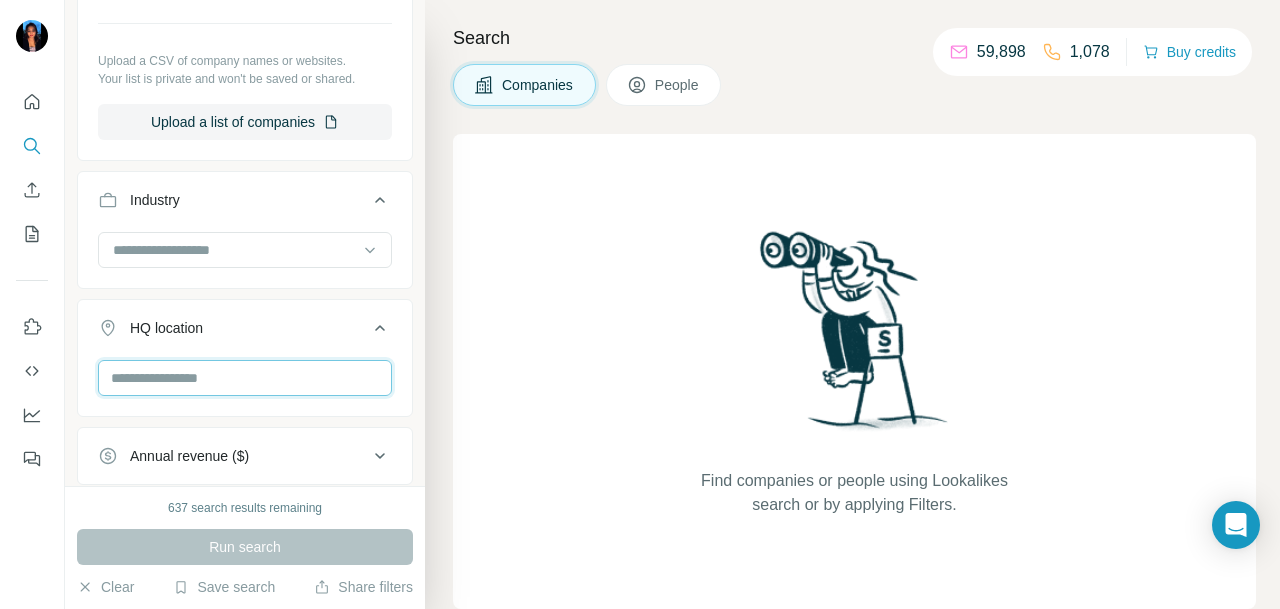 click at bounding box center (245, 378) 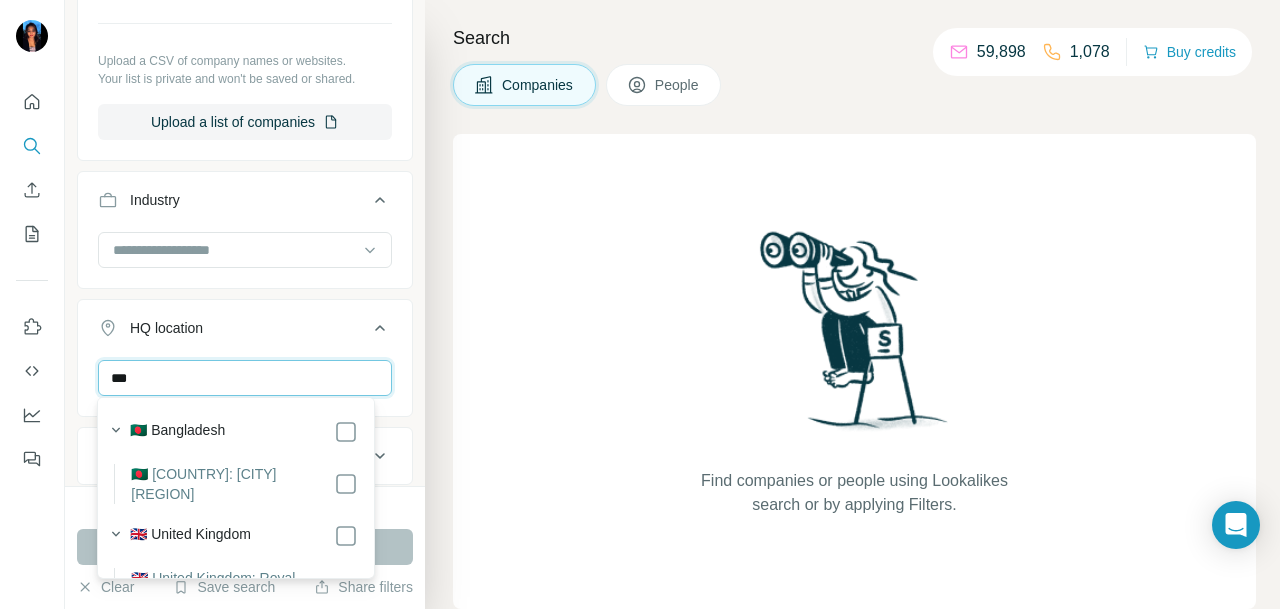 type on "****" 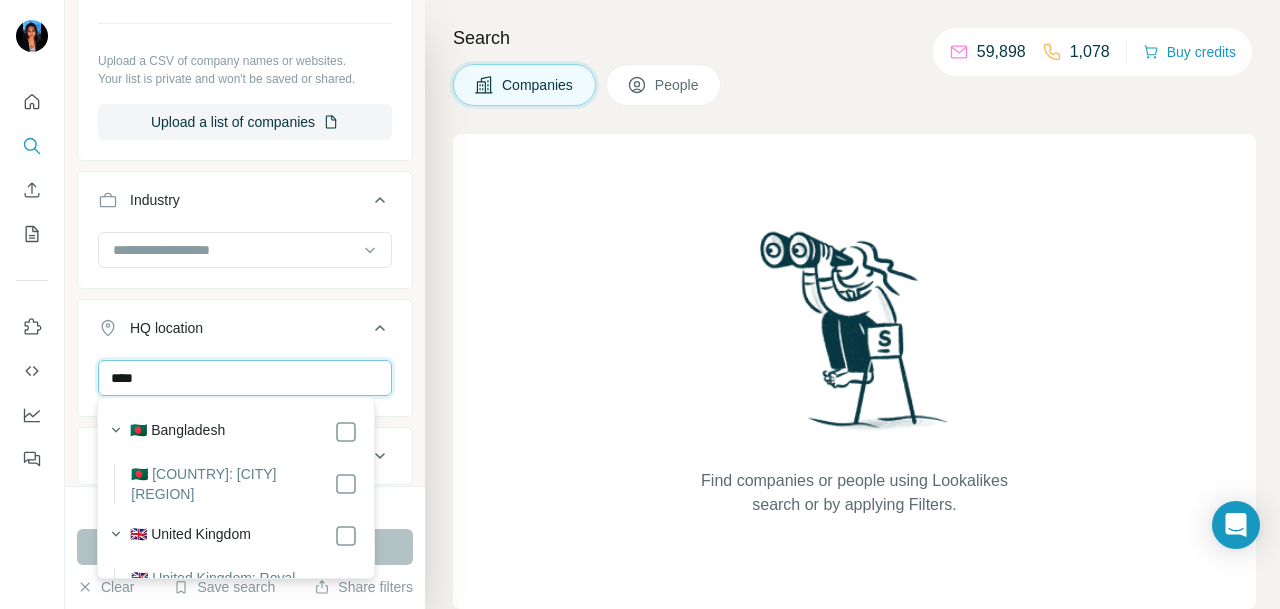 scroll, scrollTop: 200, scrollLeft: 0, axis: vertical 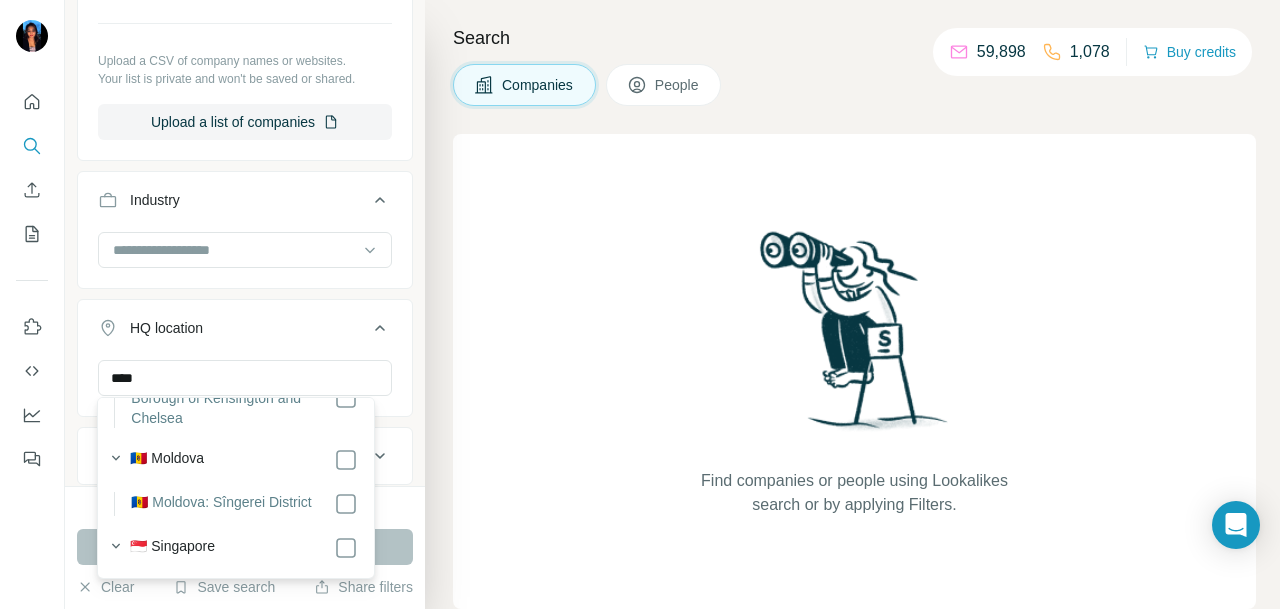 click 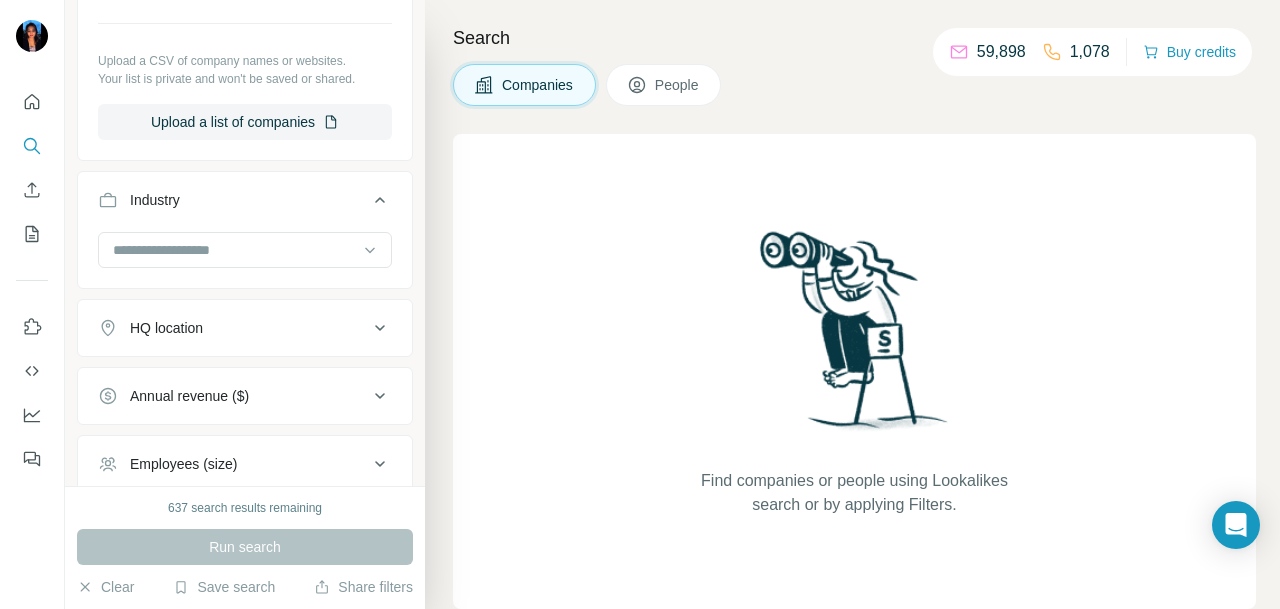 scroll, scrollTop: 200, scrollLeft: 0, axis: vertical 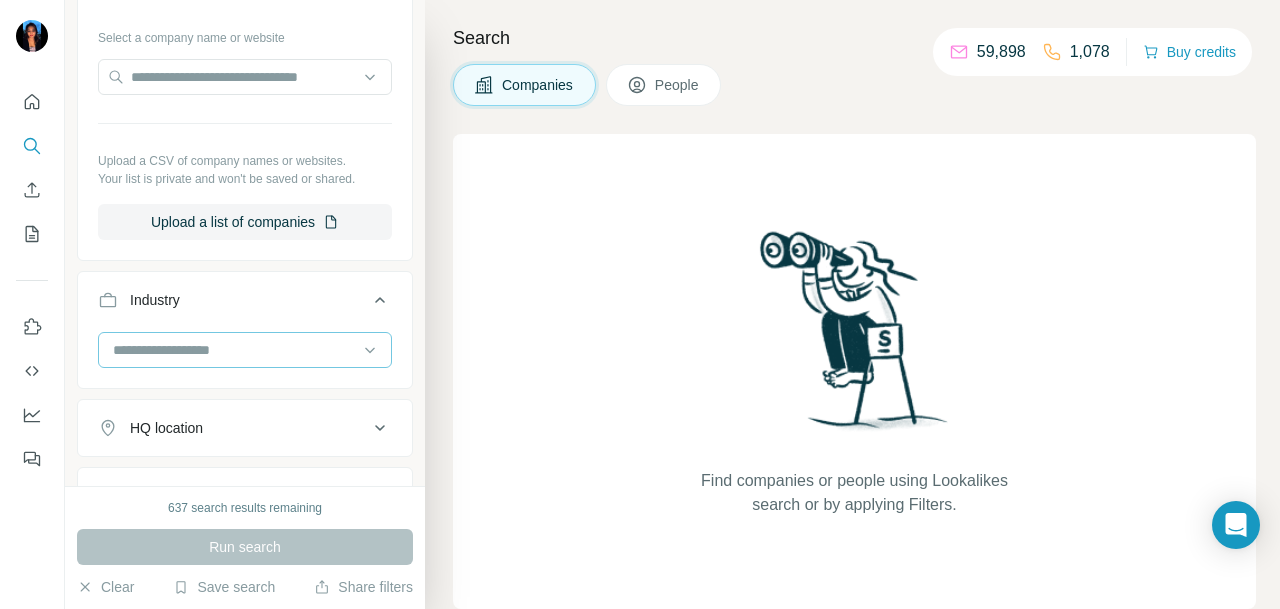 click at bounding box center [234, 350] 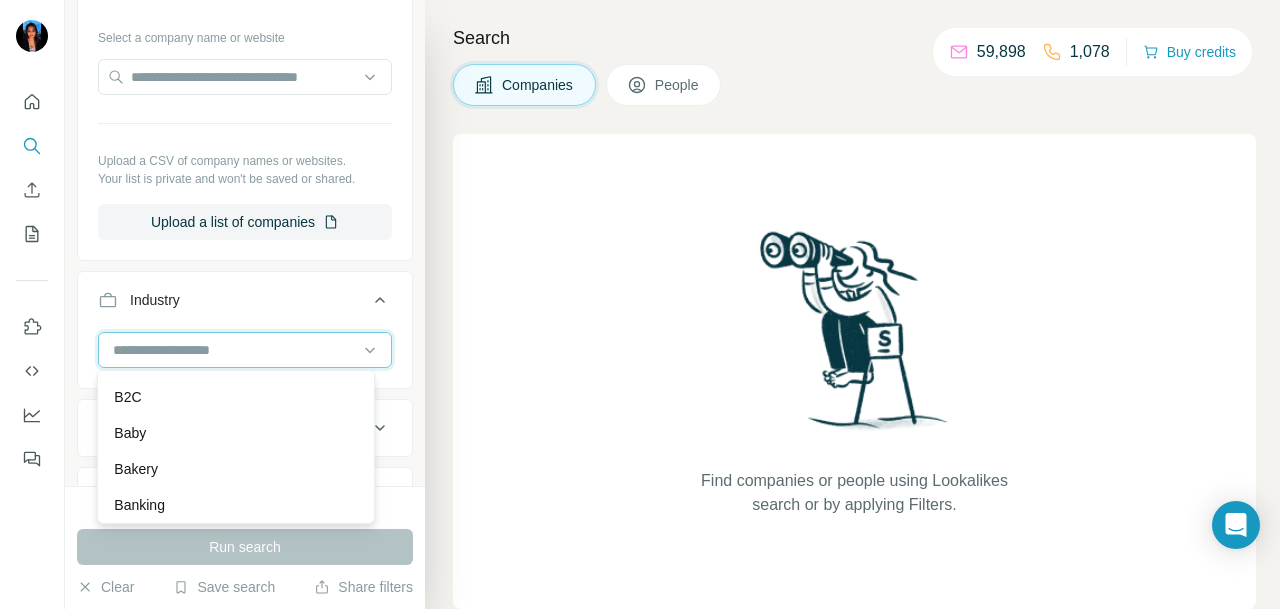 scroll, scrollTop: 1500, scrollLeft: 0, axis: vertical 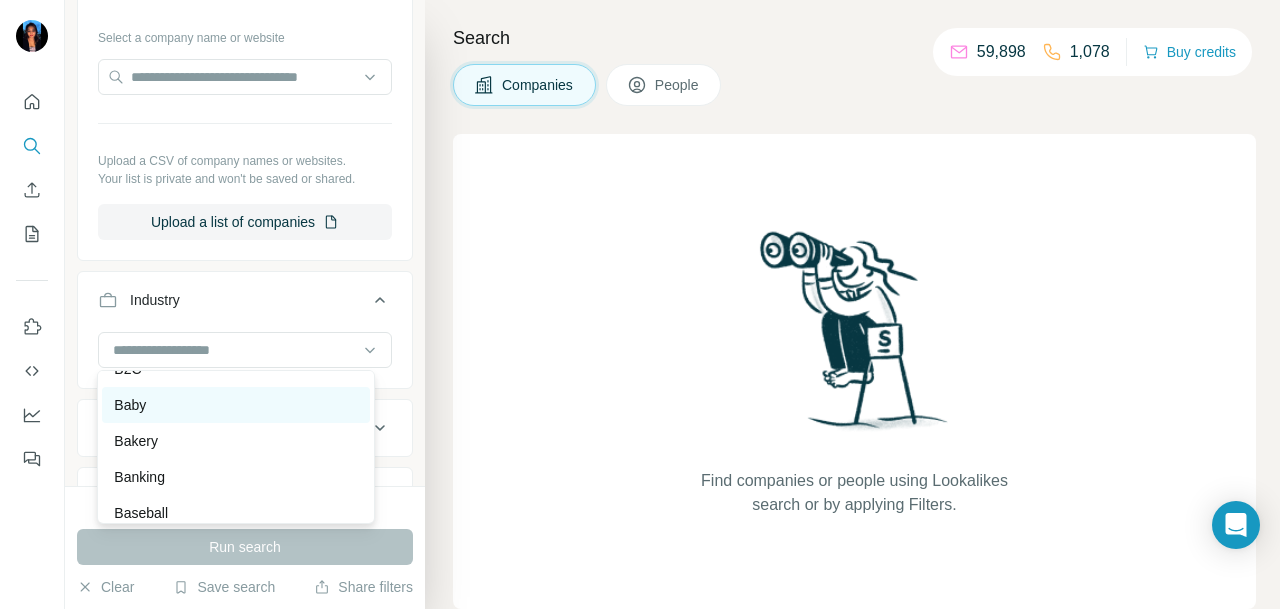 click on "Baby" at bounding box center (236, 405) 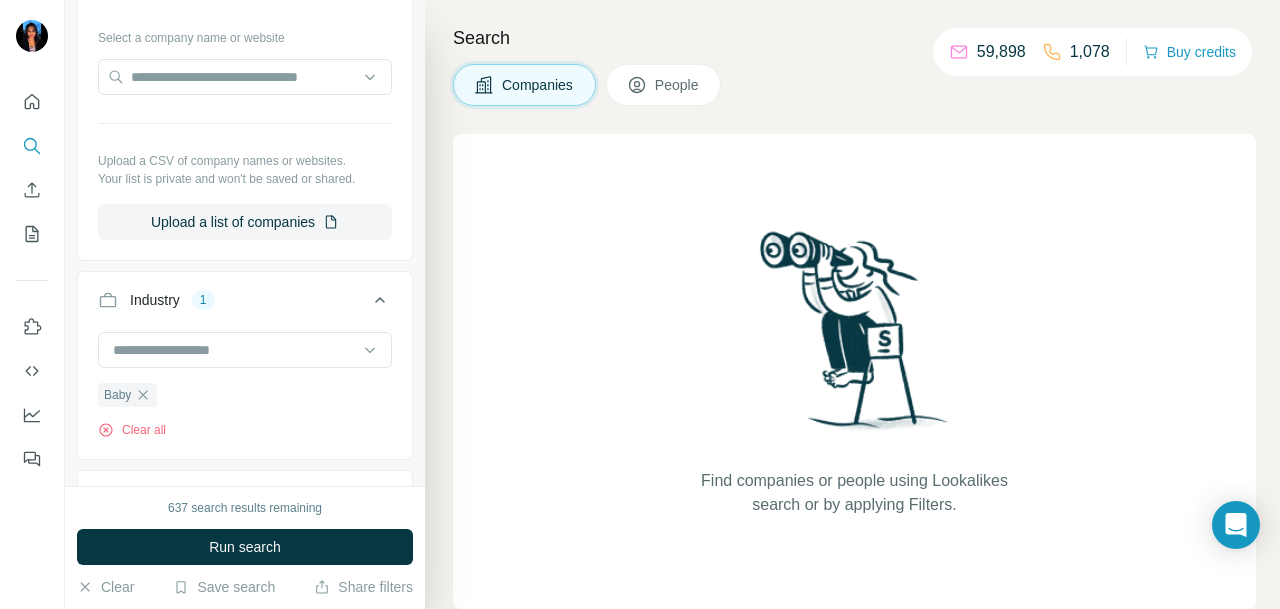 scroll, scrollTop: 0, scrollLeft: 0, axis: both 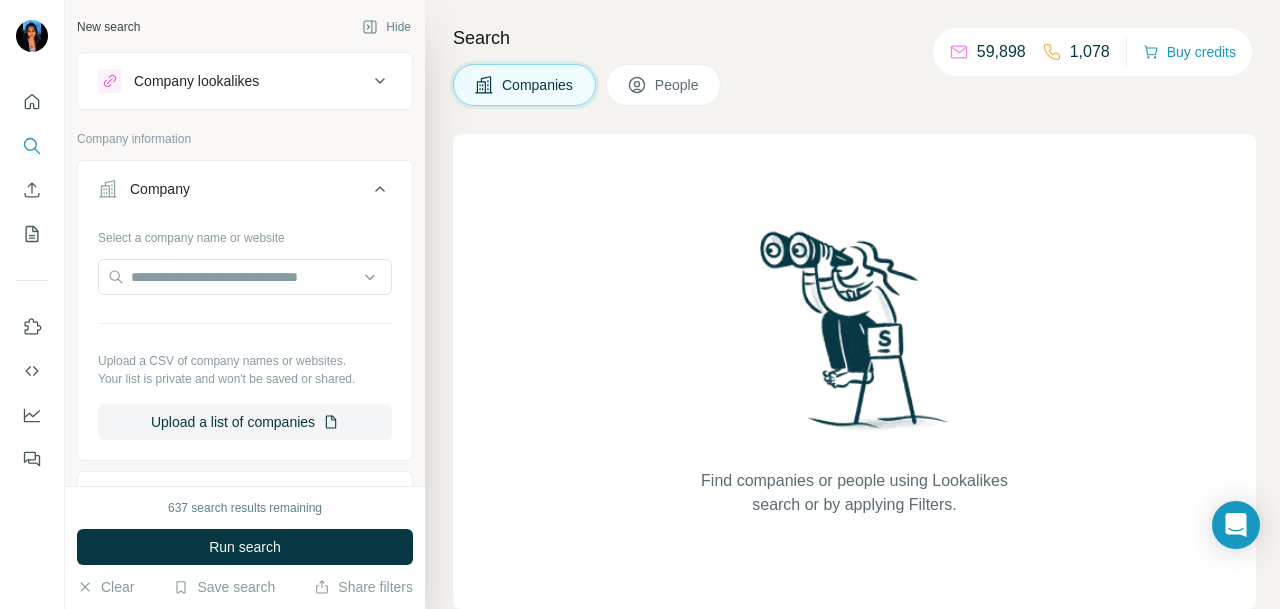 click on "Company" at bounding box center (233, 189) 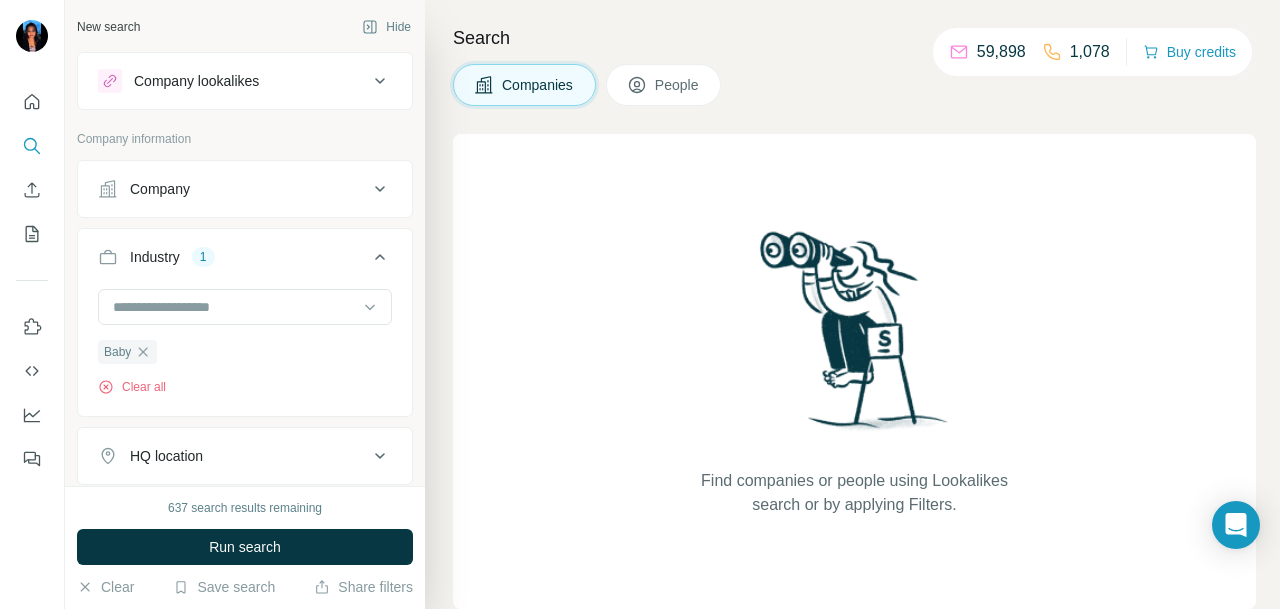 click on "Company" at bounding box center [233, 189] 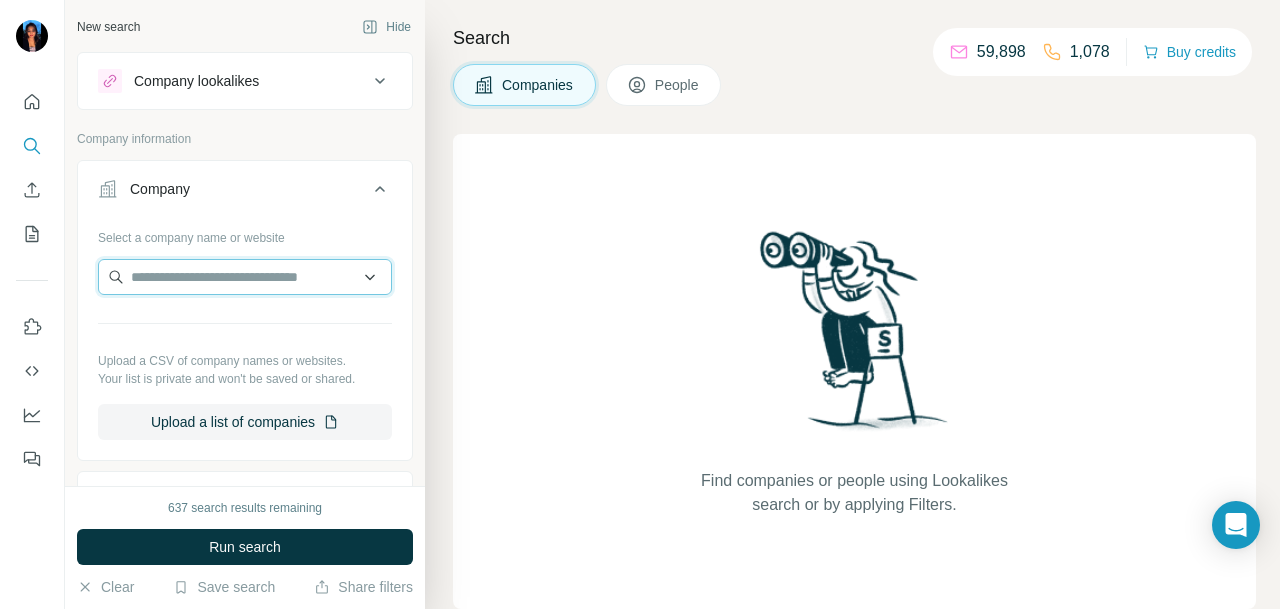 click at bounding box center [245, 277] 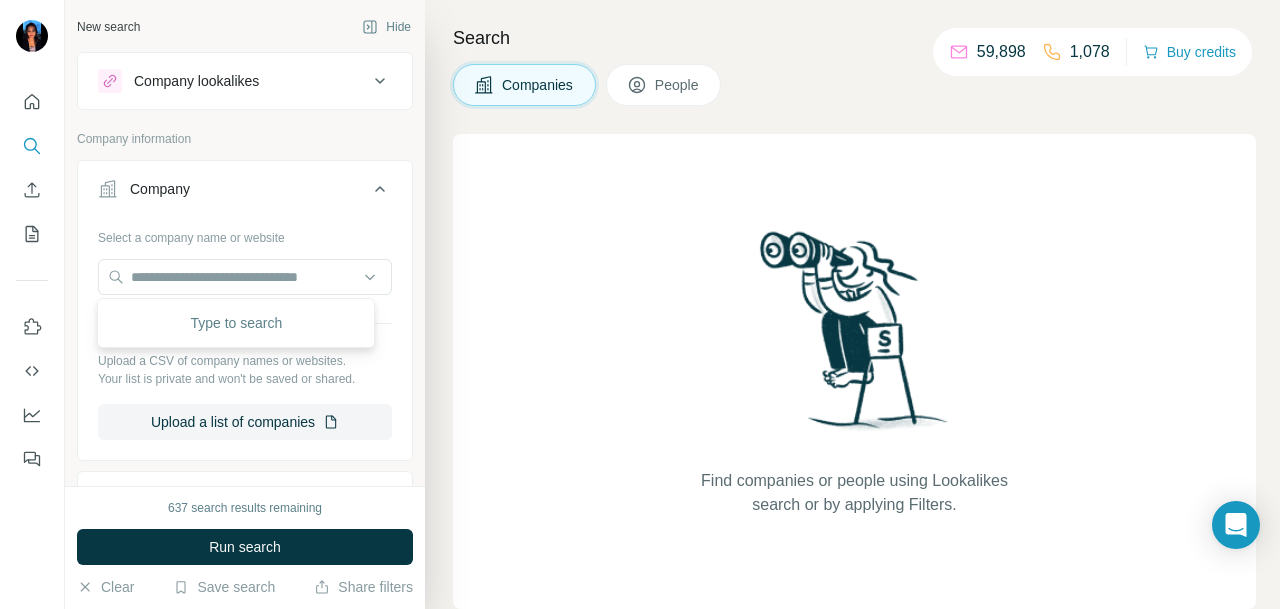 drag, startPoint x: 673, startPoint y: 83, endPoint x: 750, endPoint y: 159, distance: 108.18965 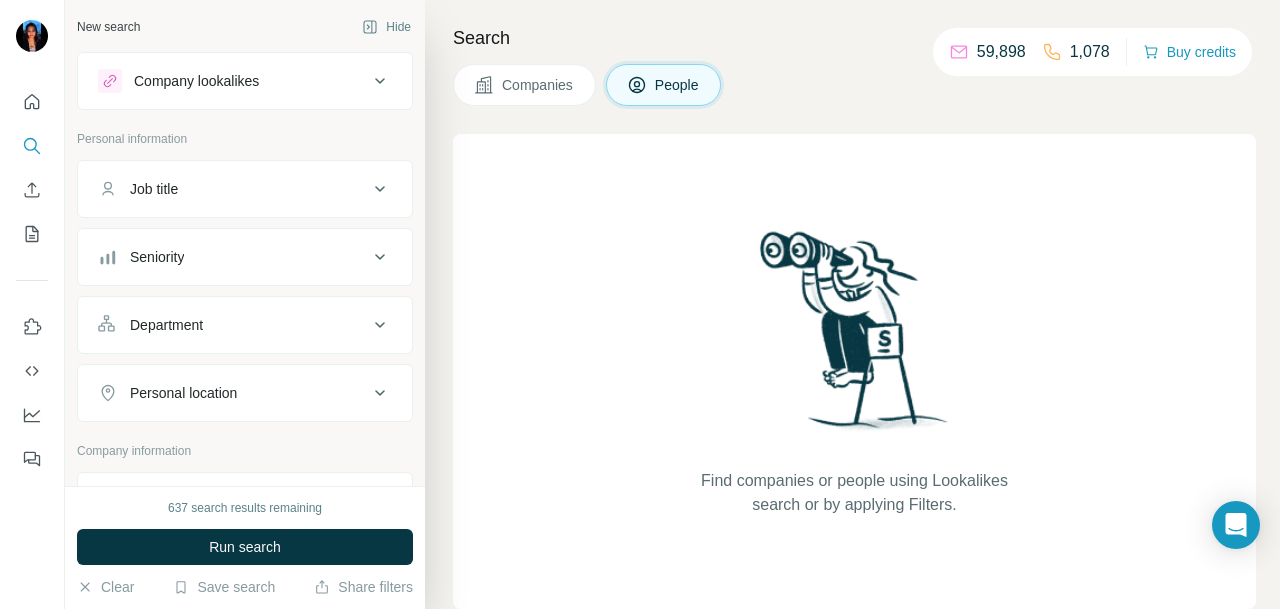 click on "Department" at bounding box center (233, 325) 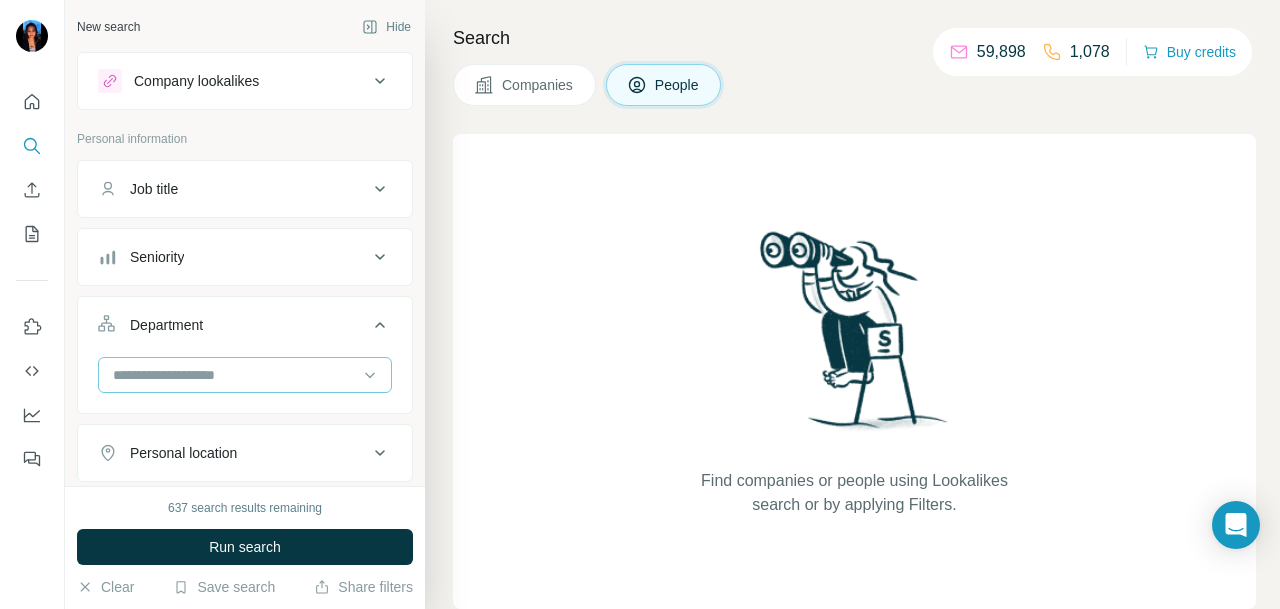 type 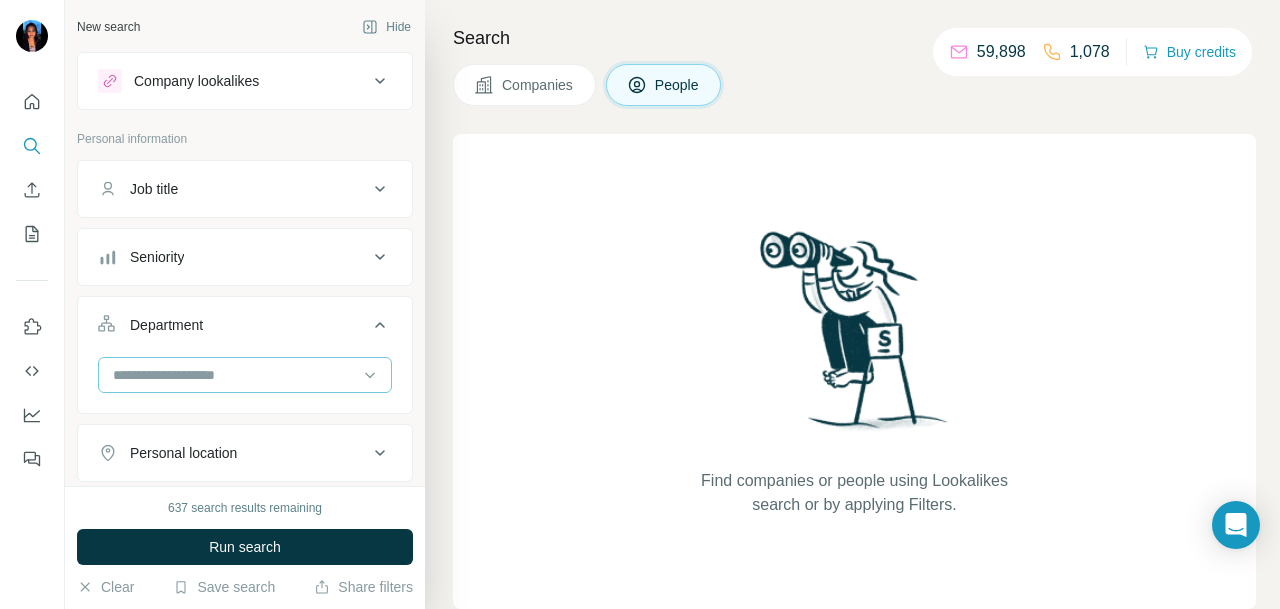click at bounding box center (234, 375) 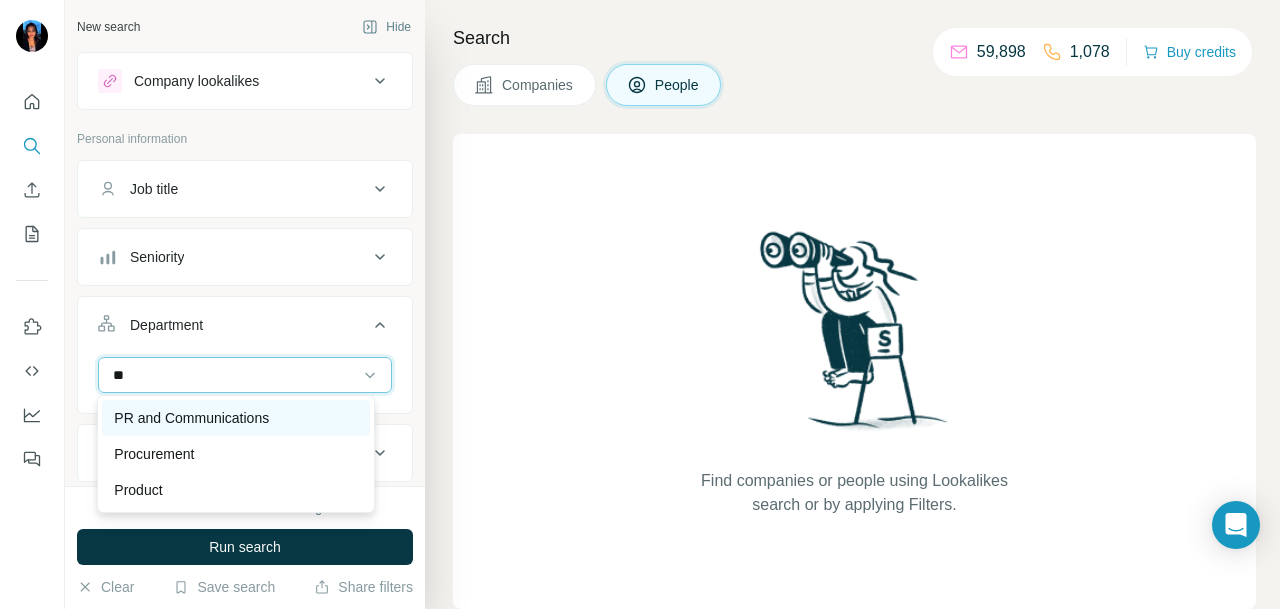 type on "**" 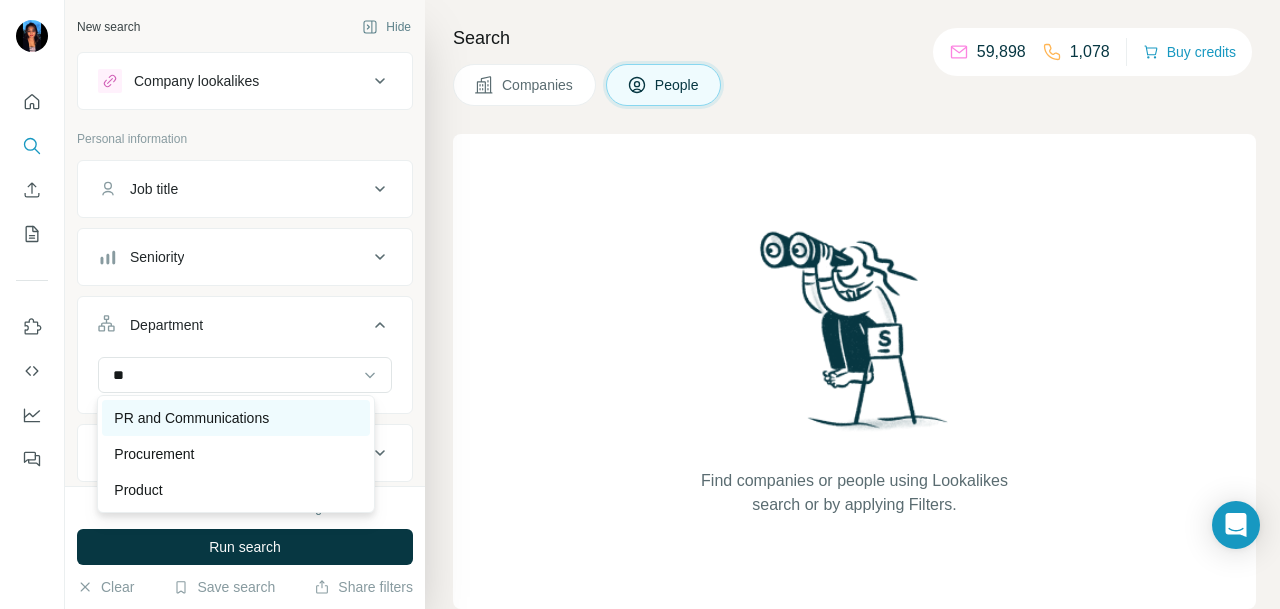 click on "PR and Communications" at bounding box center [191, 418] 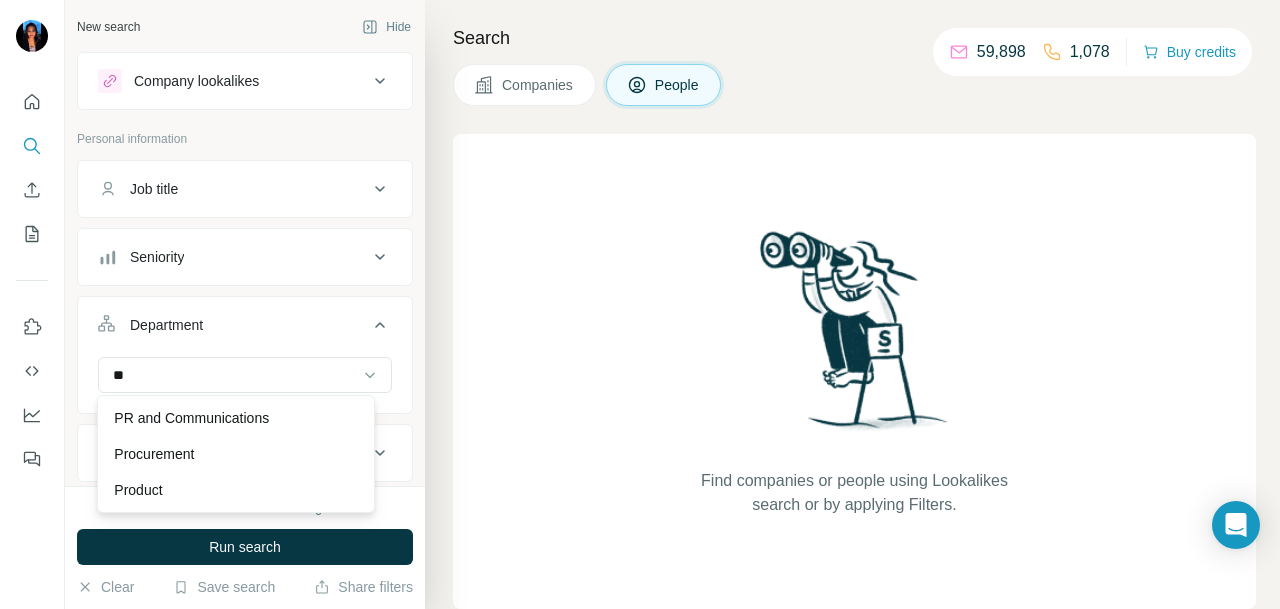 type 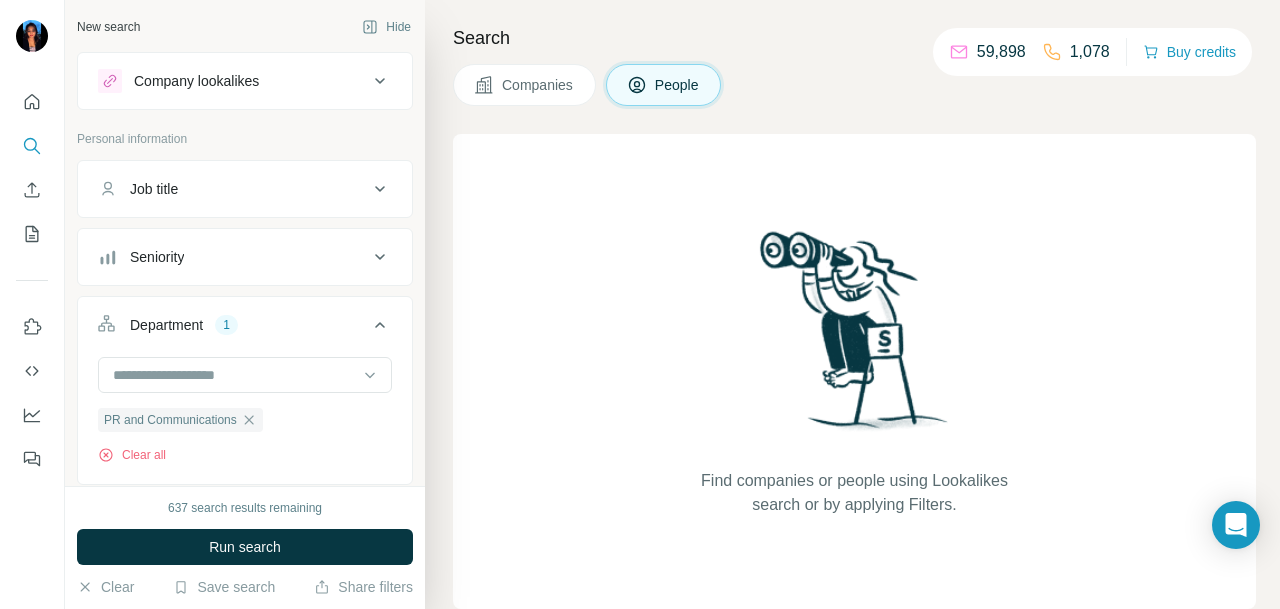 click on "Seniority" at bounding box center (245, 257) 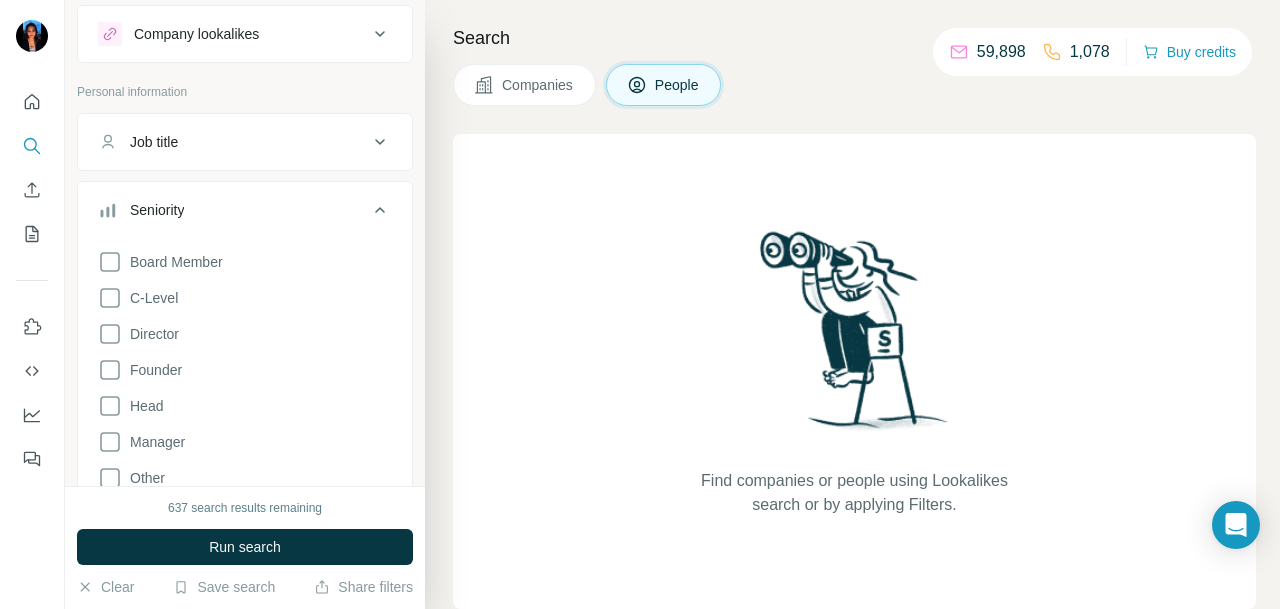 scroll, scrollTop: 0, scrollLeft: 0, axis: both 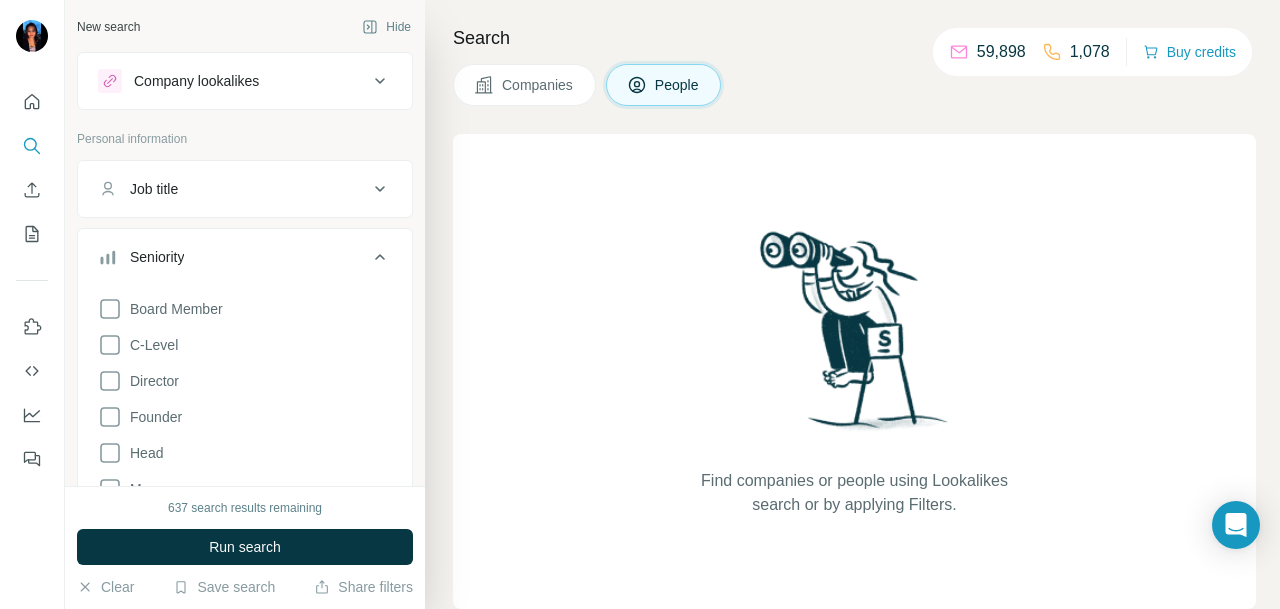 click on "Job title" at bounding box center [233, 189] 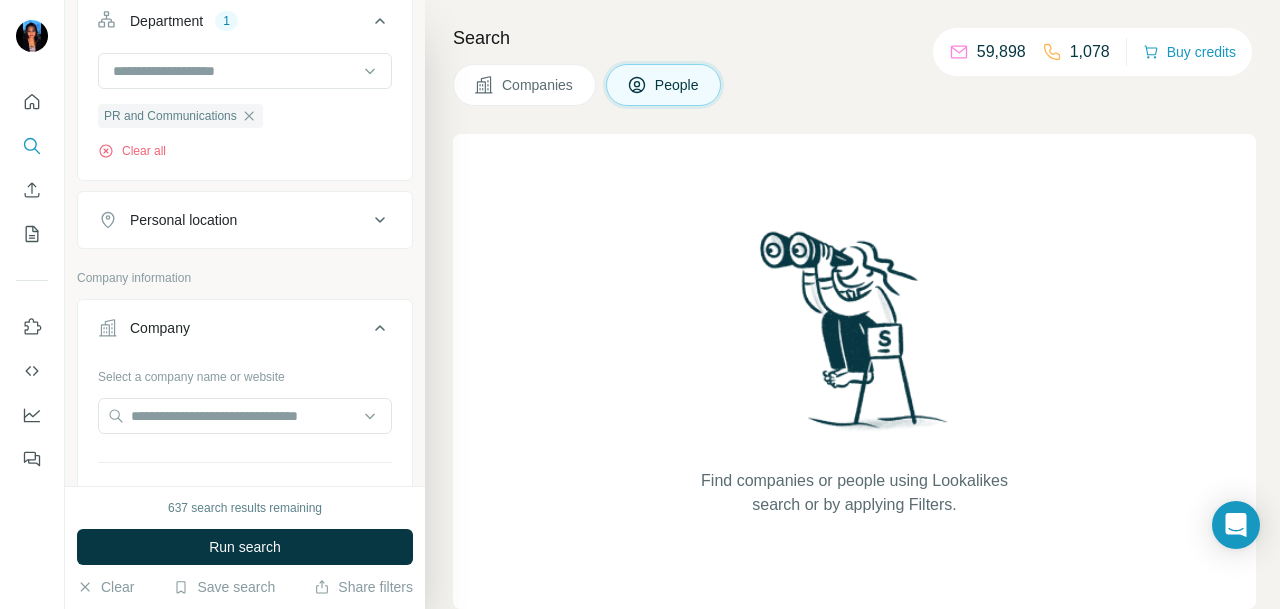 scroll, scrollTop: 644, scrollLeft: 0, axis: vertical 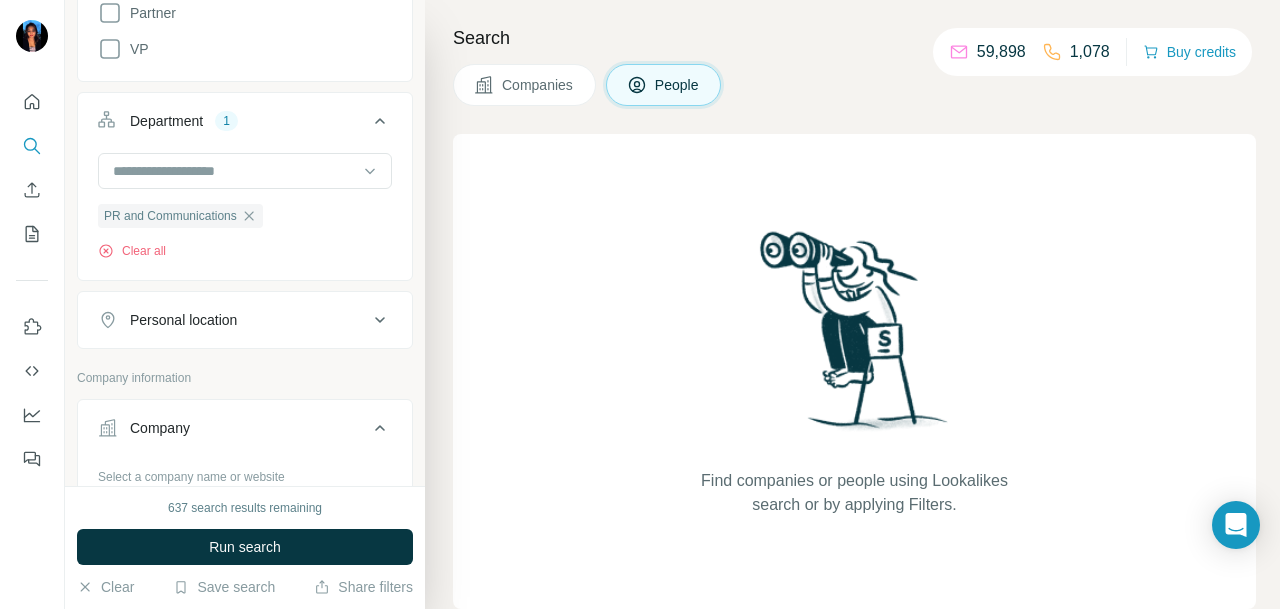 click on "Personal location" at bounding box center (183, 320) 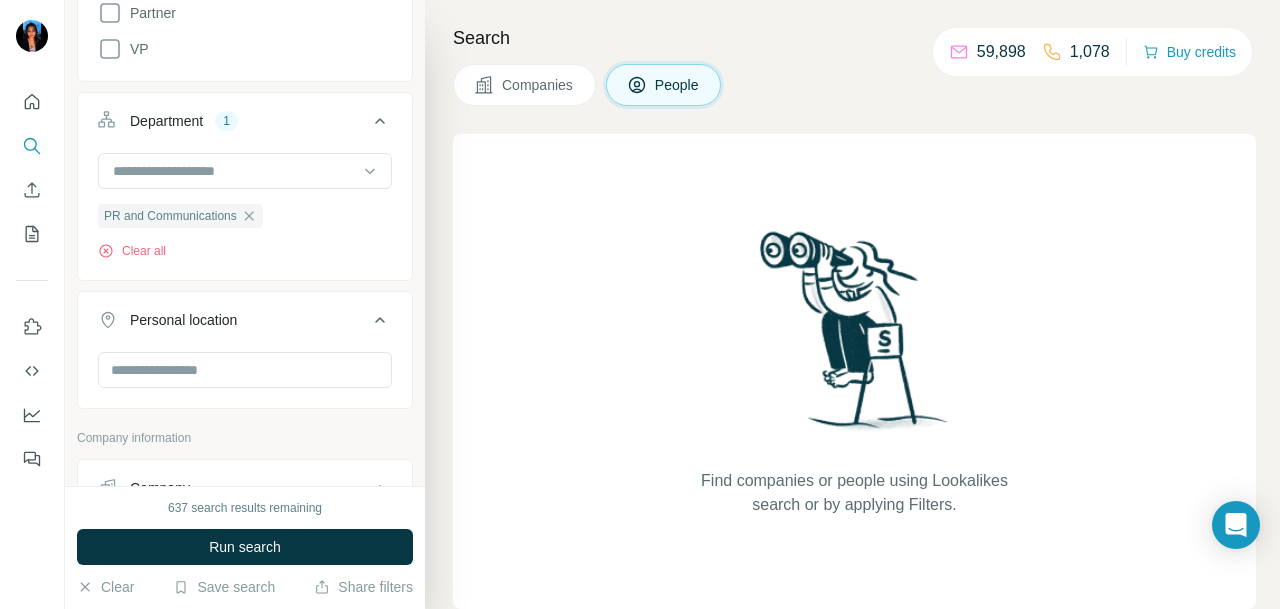 type 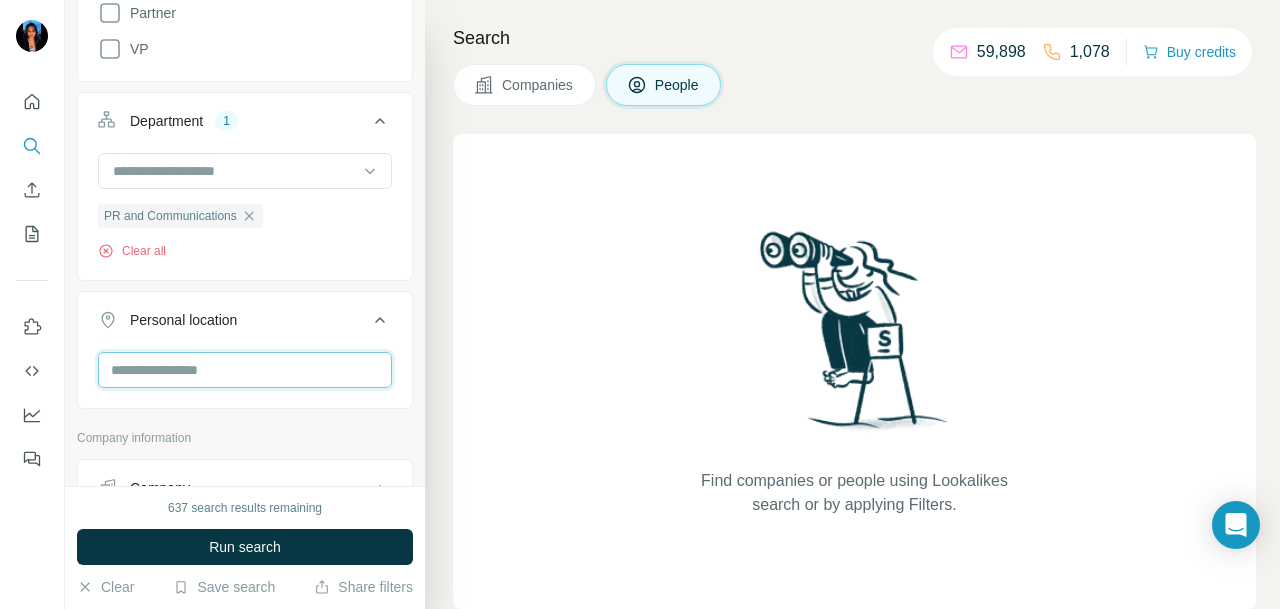 click at bounding box center (245, 370) 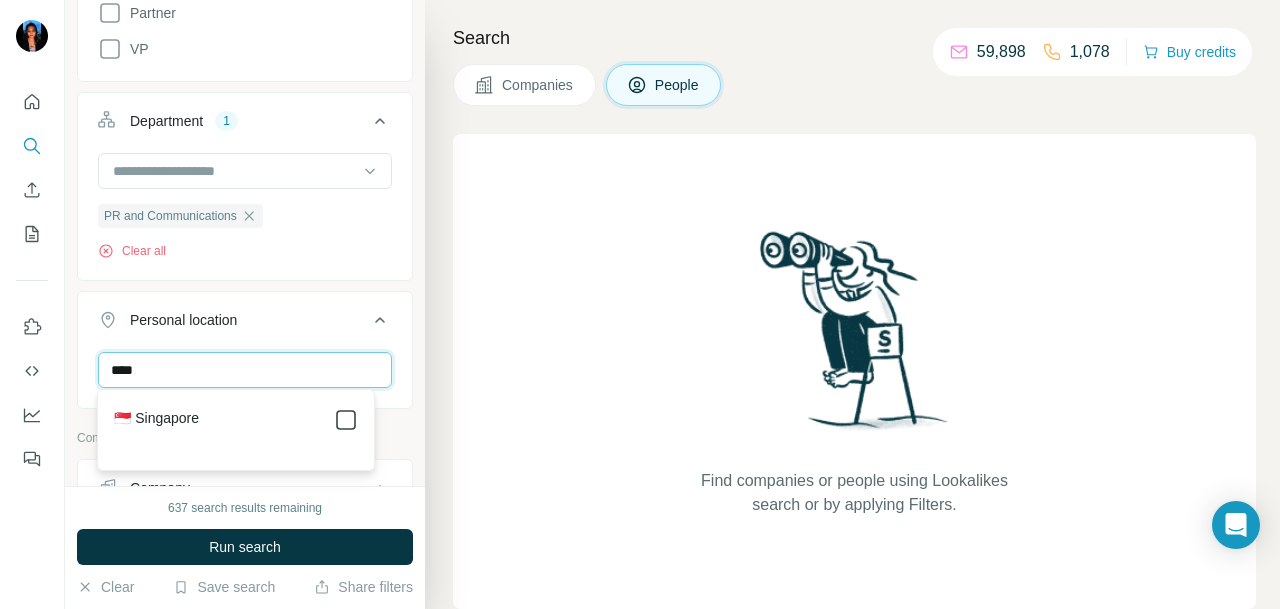 type on "****" 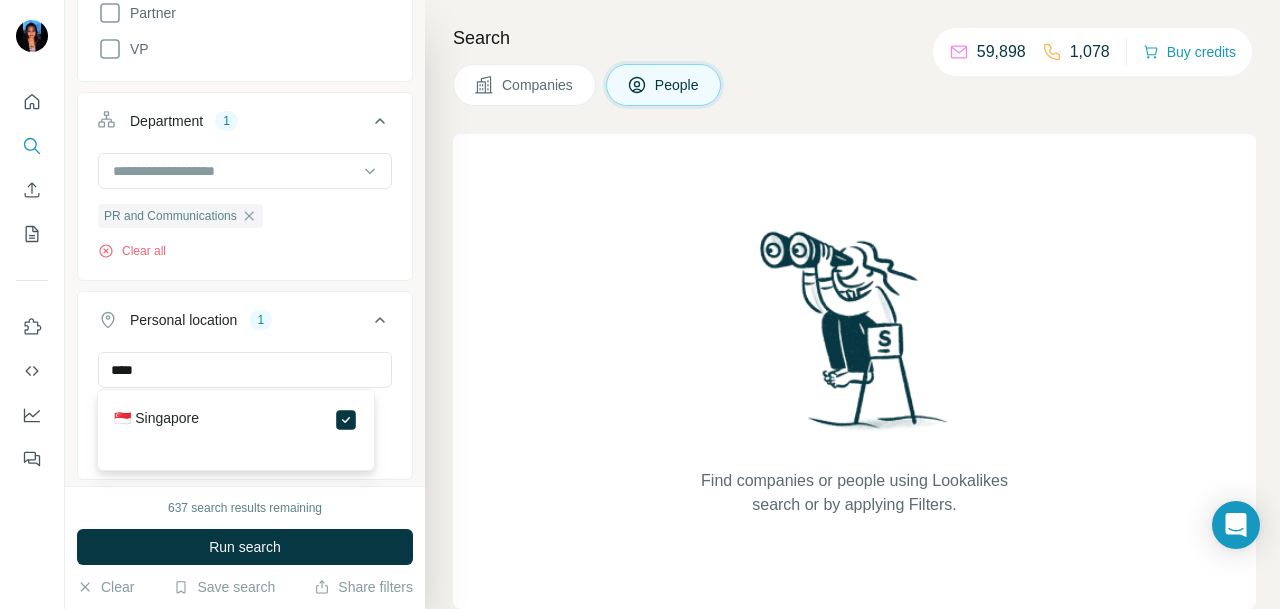 click on "Run search" at bounding box center (245, 547) 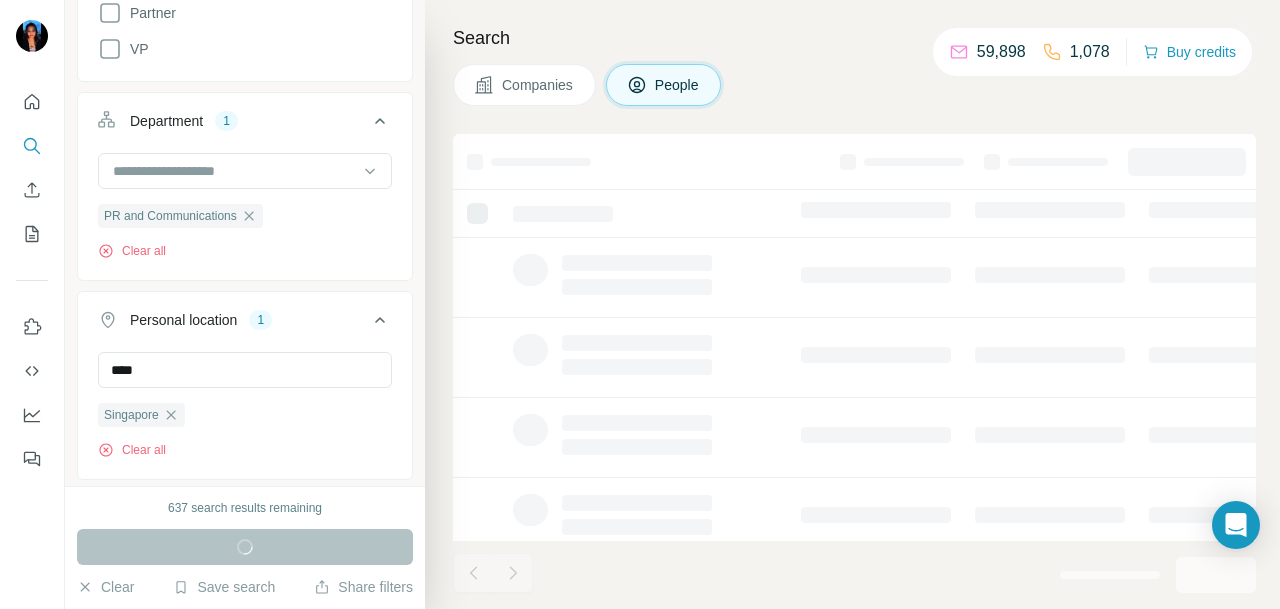type 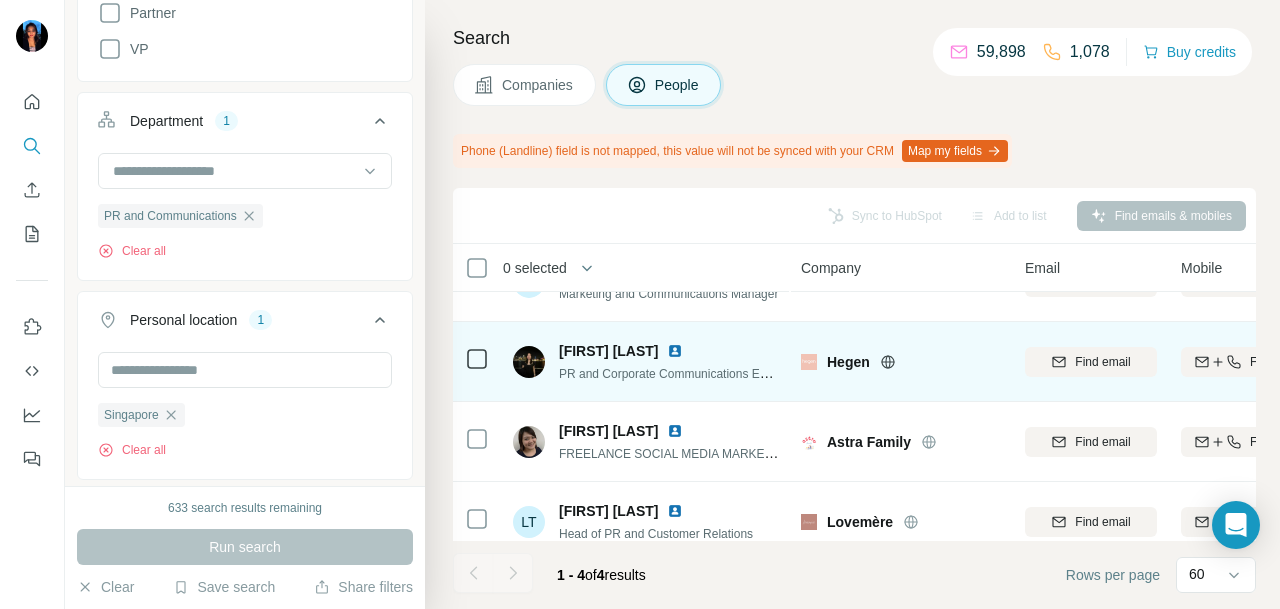 scroll, scrollTop: 76, scrollLeft: 0, axis: vertical 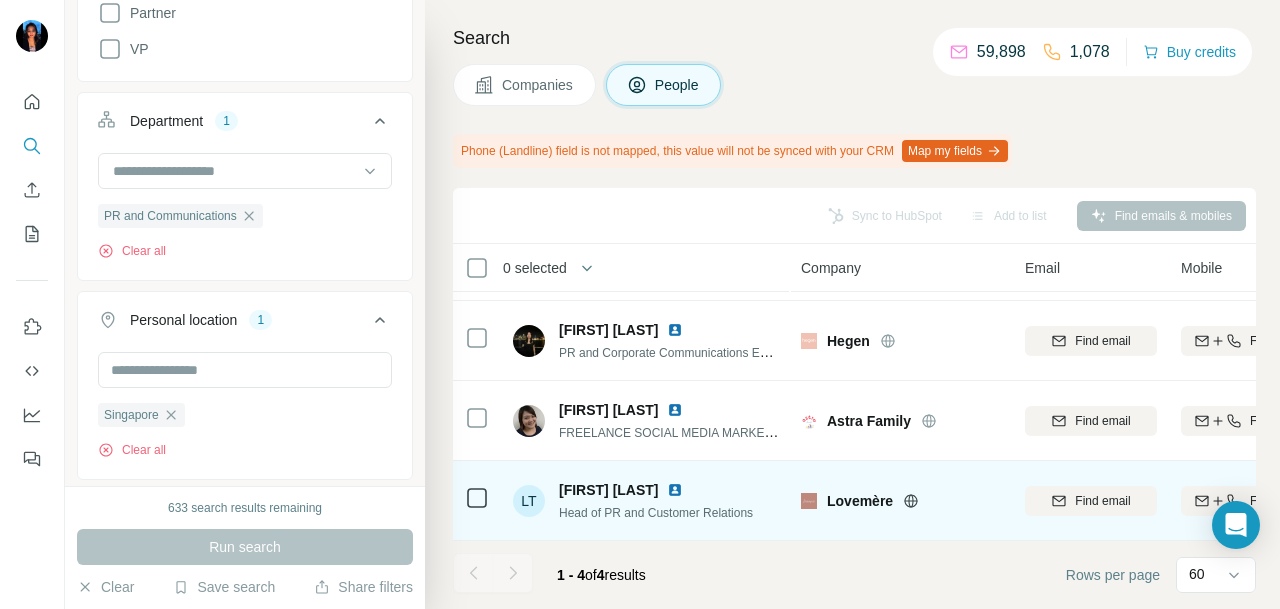 click at bounding box center (675, 490) 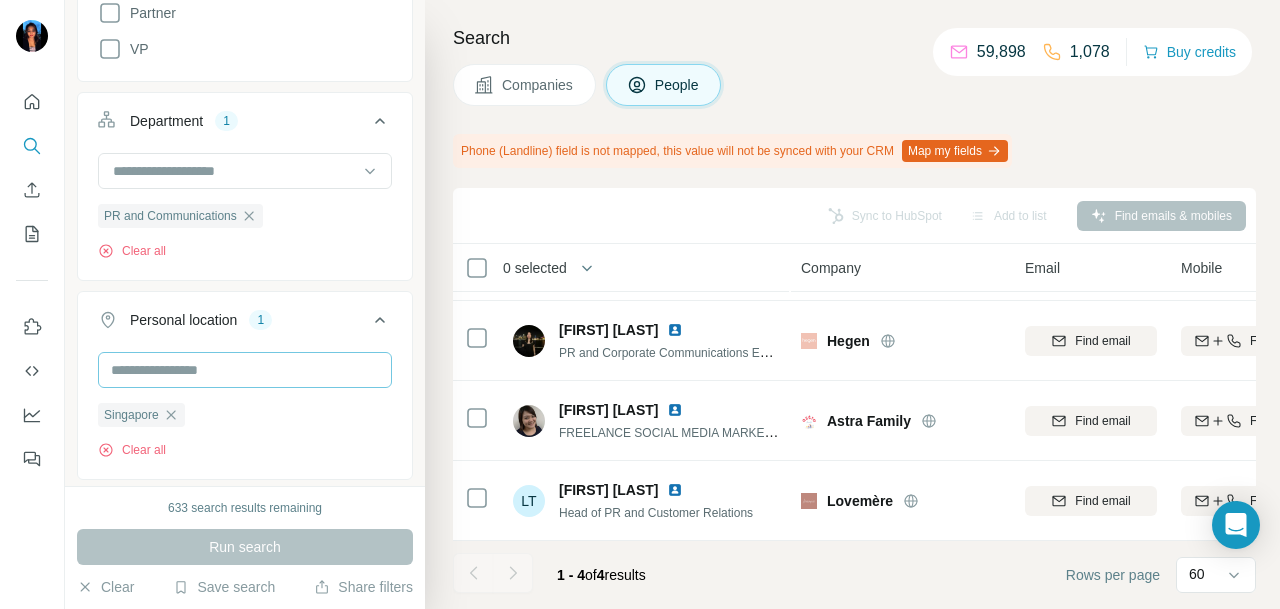 scroll, scrollTop: 844, scrollLeft: 0, axis: vertical 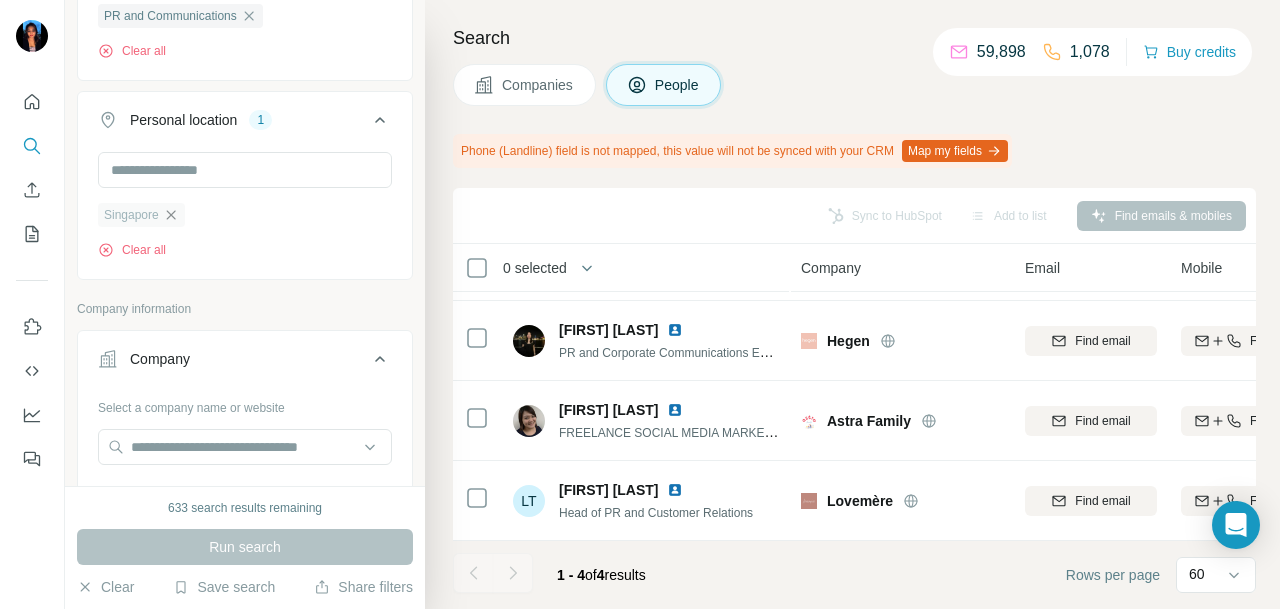 click 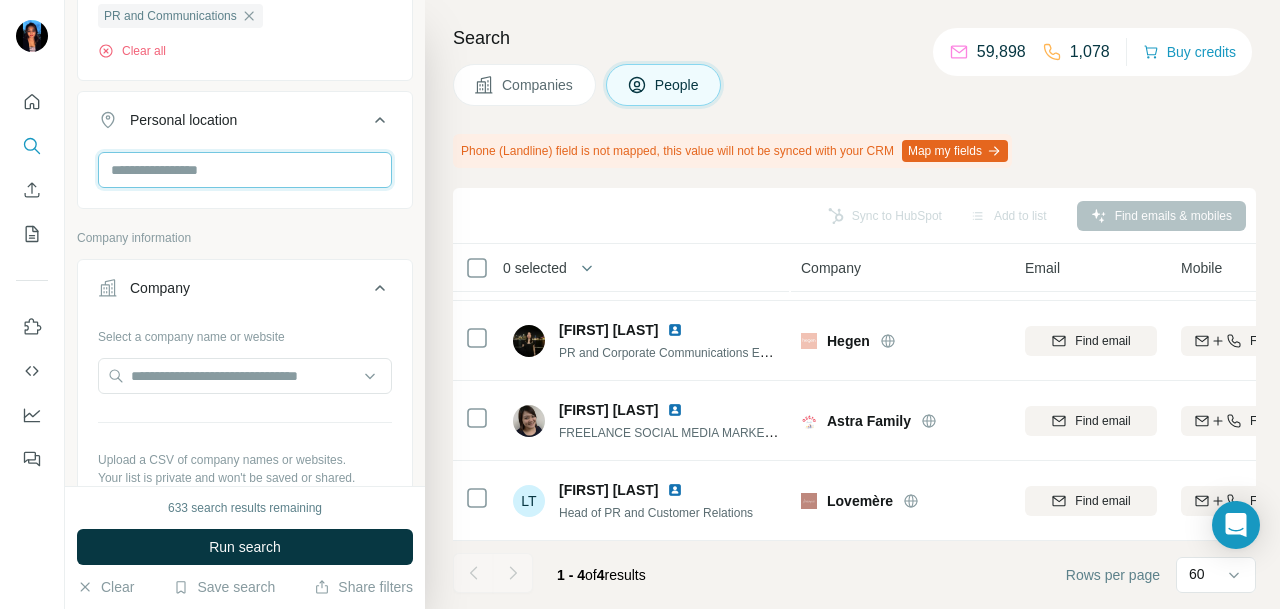 click at bounding box center [245, 170] 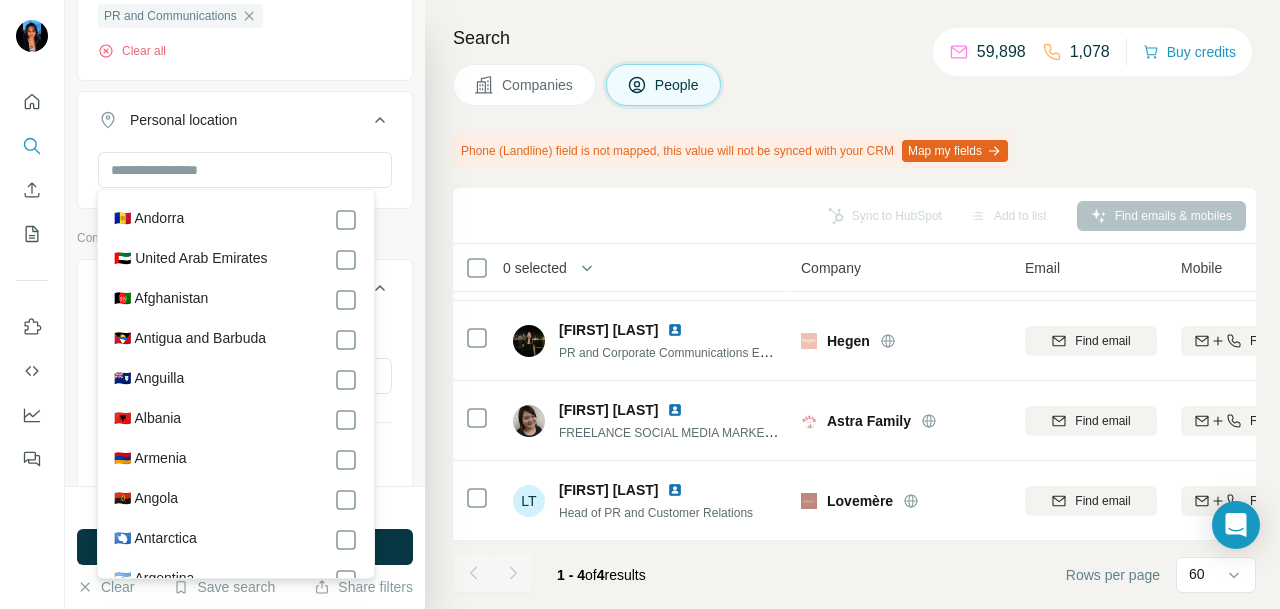 click on "Personal location" at bounding box center (245, 124) 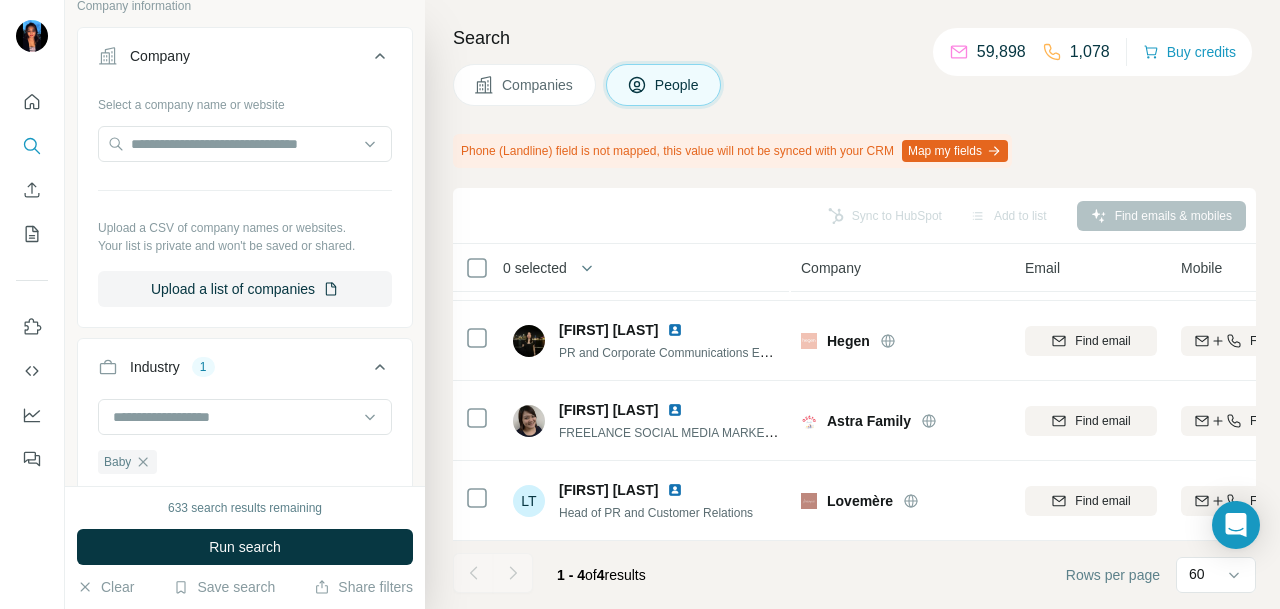 scroll, scrollTop: 1200, scrollLeft: 0, axis: vertical 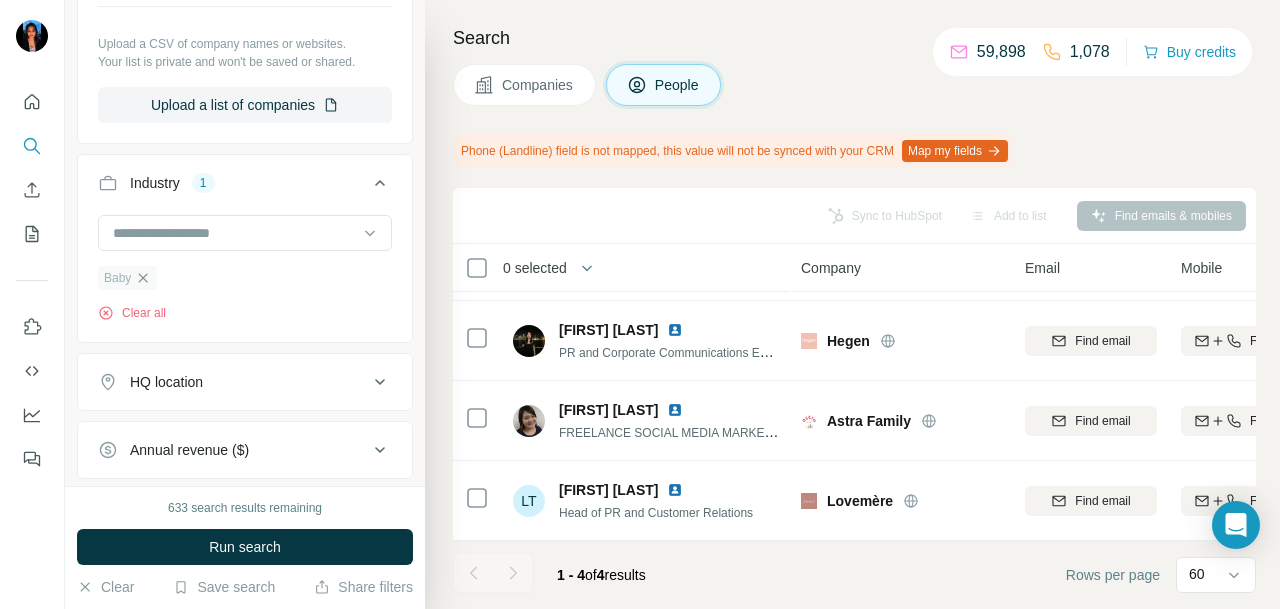 click 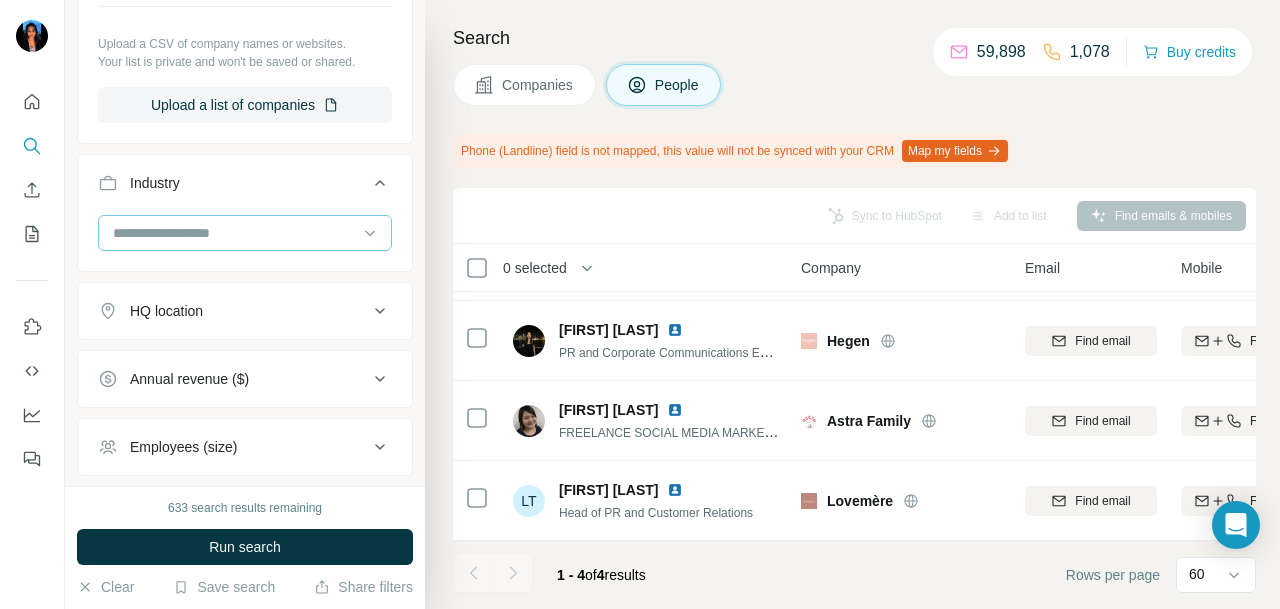 click at bounding box center [234, 233] 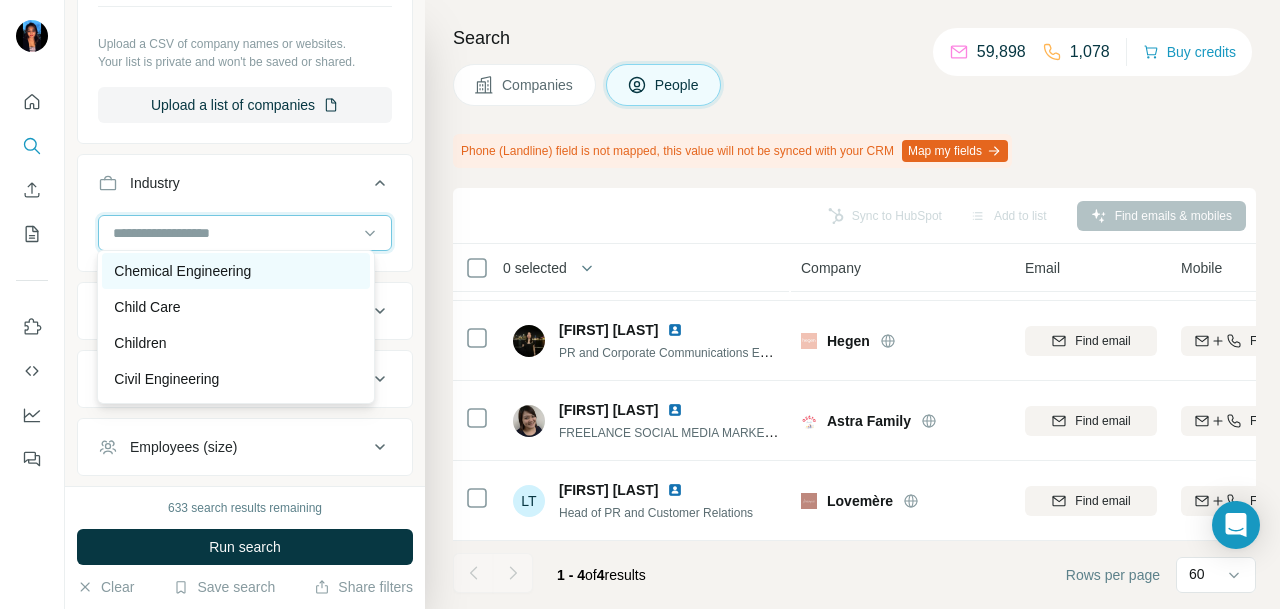 scroll, scrollTop: 2900, scrollLeft: 0, axis: vertical 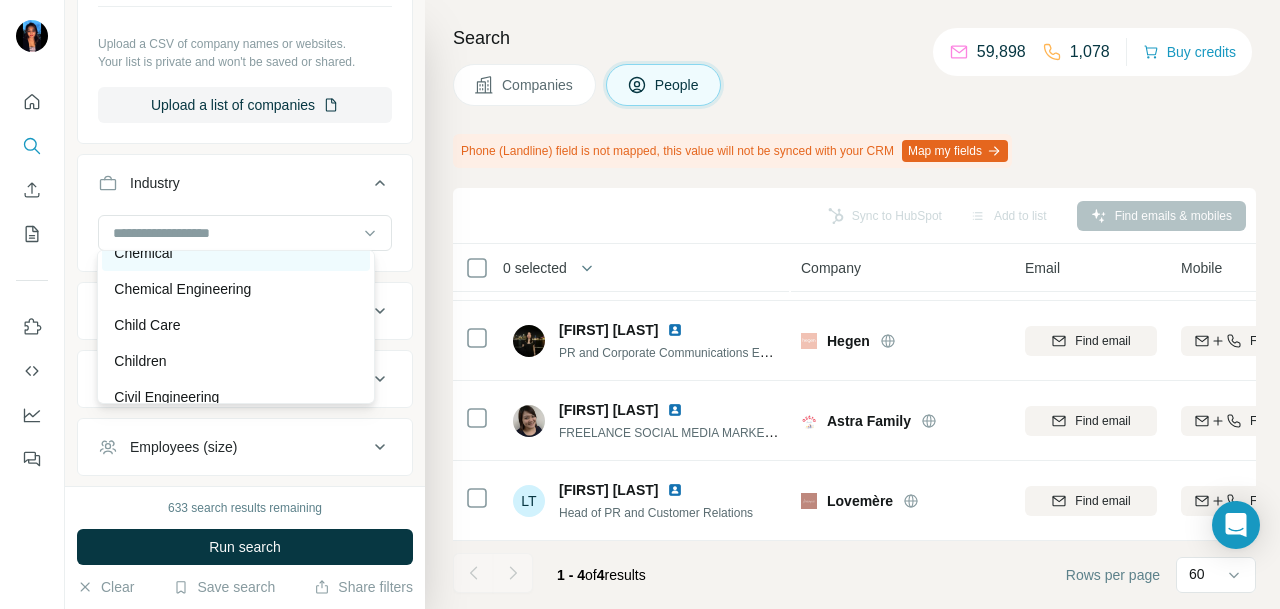 click on "Chemical" at bounding box center [236, 253] 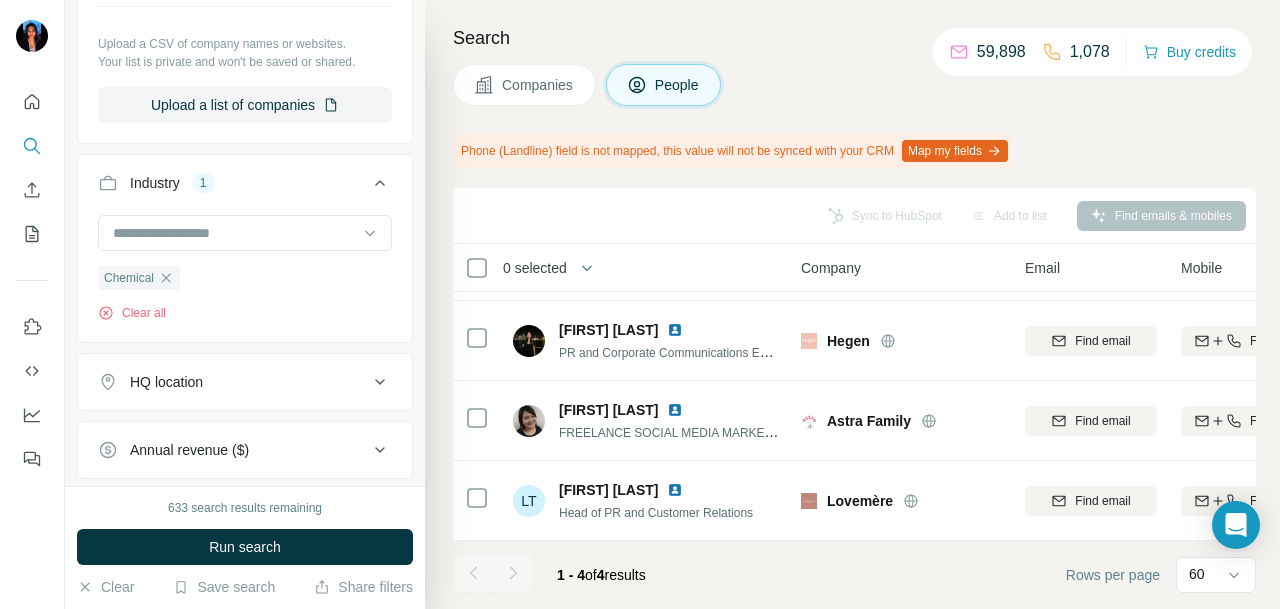 click on "Run search" at bounding box center [245, 547] 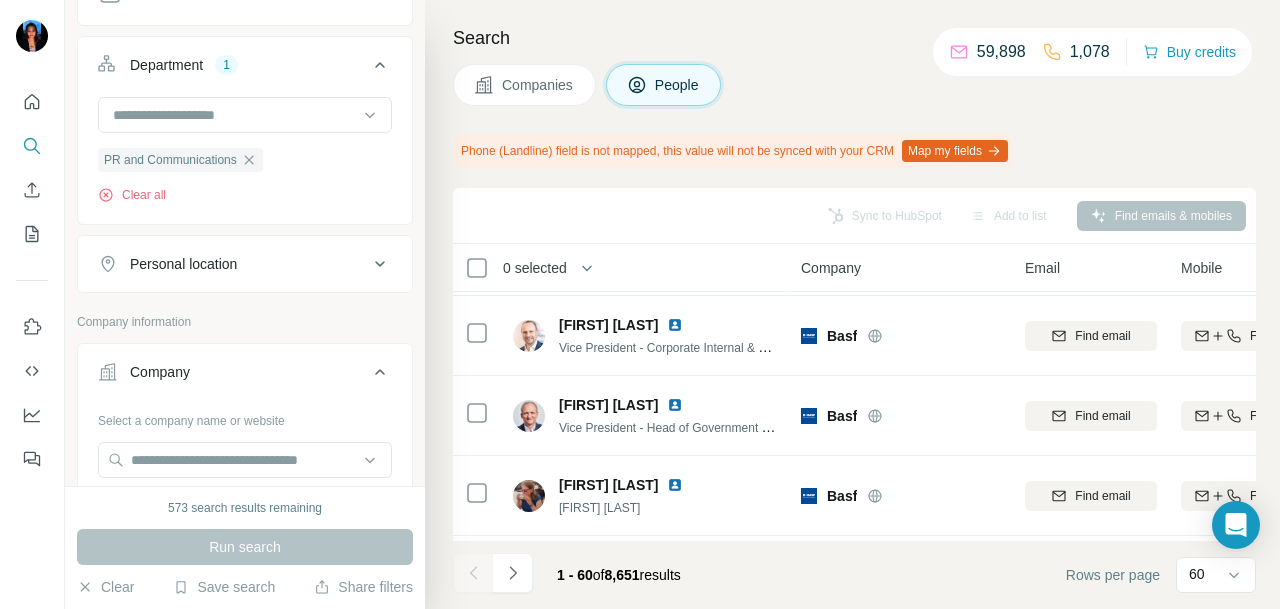 scroll, scrollTop: 600, scrollLeft: 0, axis: vertical 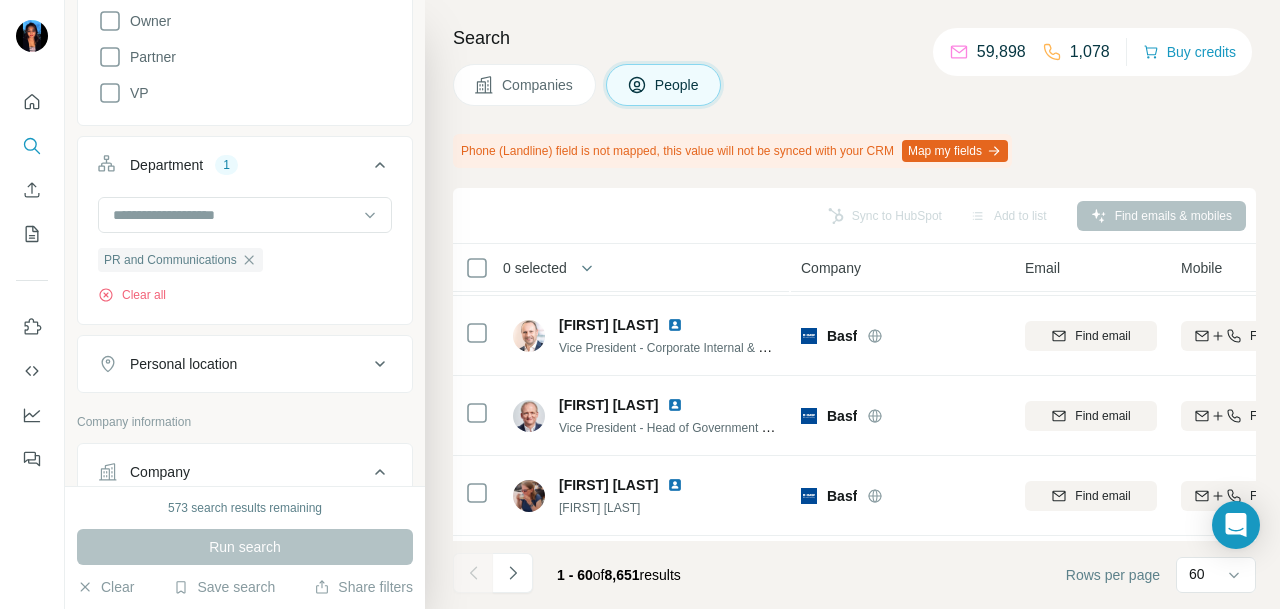 click on "Personal location" at bounding box center (233, 364) 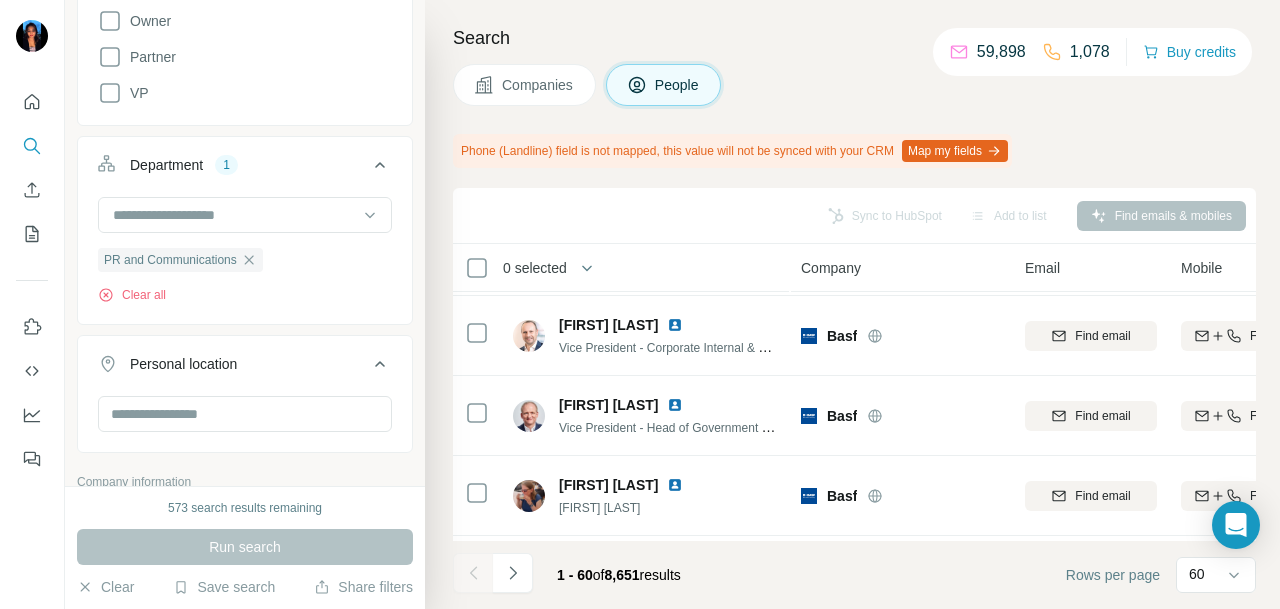 scroll, scrollTop: 700, scrollLeft: 0, axis: vertical 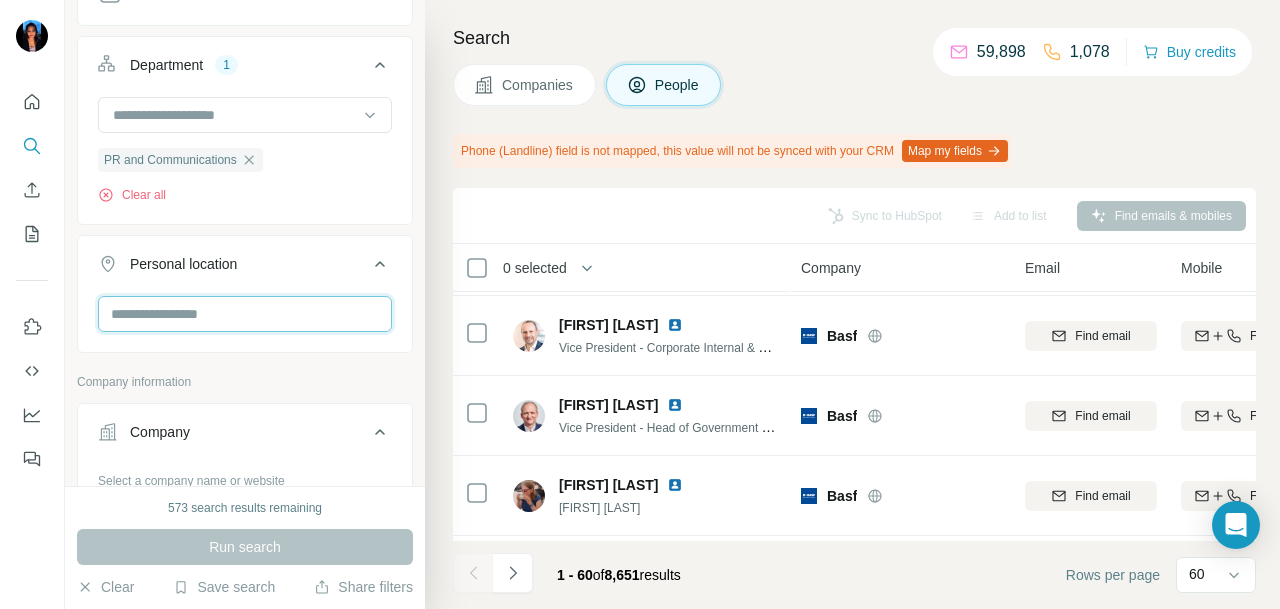 click at bounding box center (245, 314) 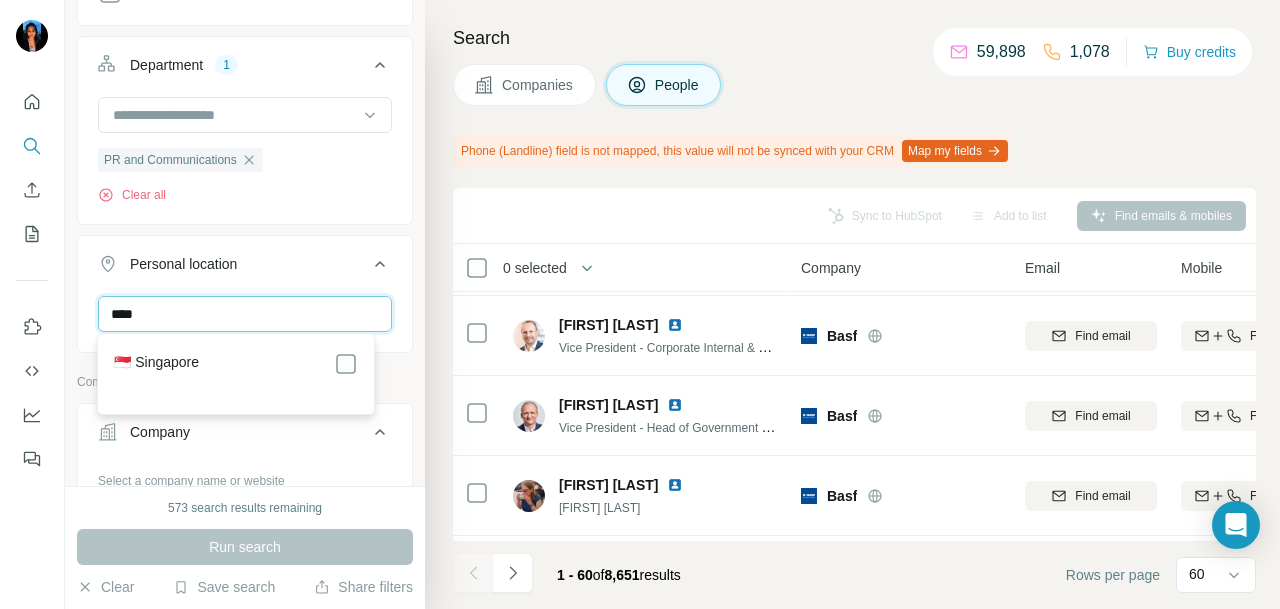 type on "****" 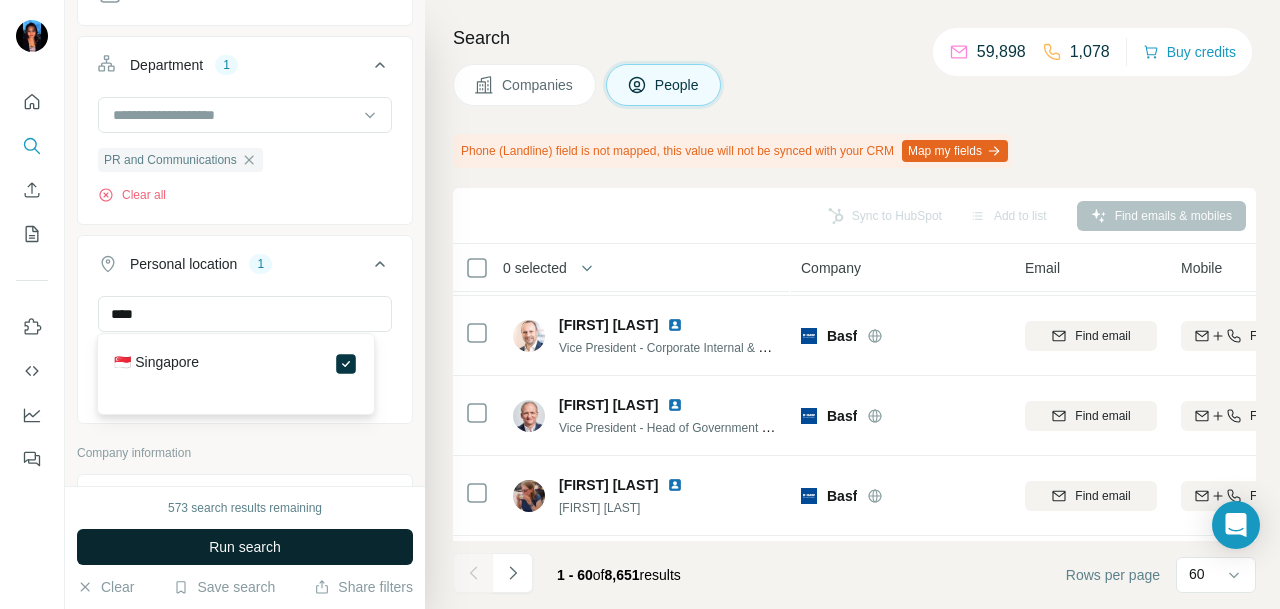 click on "Run search" at bounding box center (245, 547) 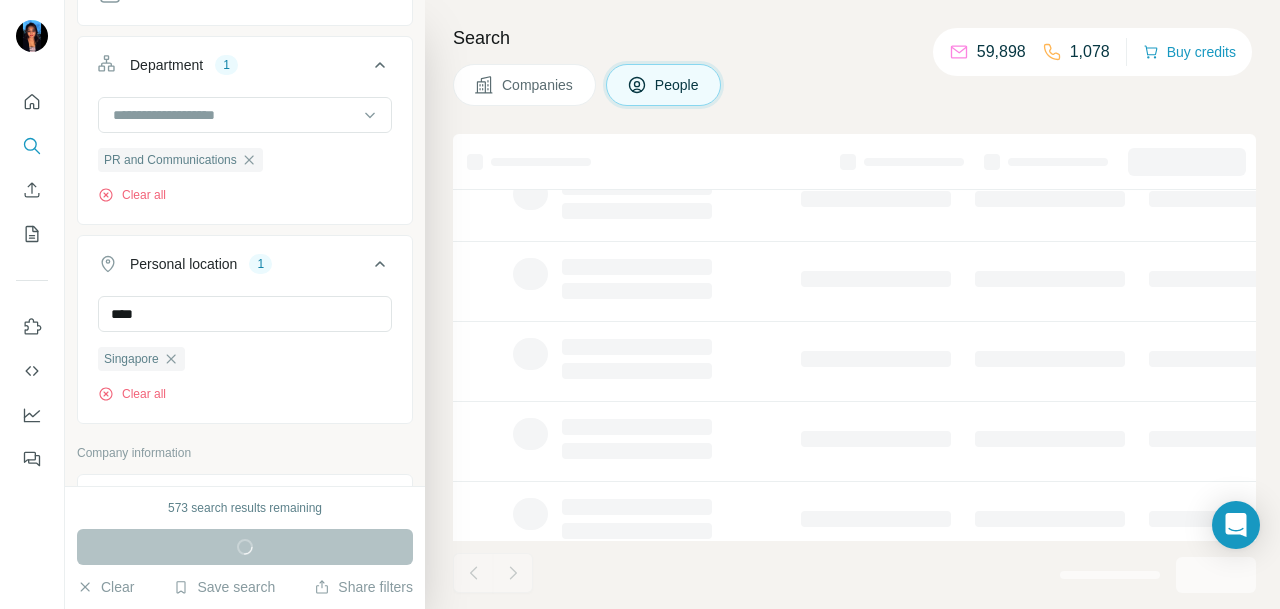 type 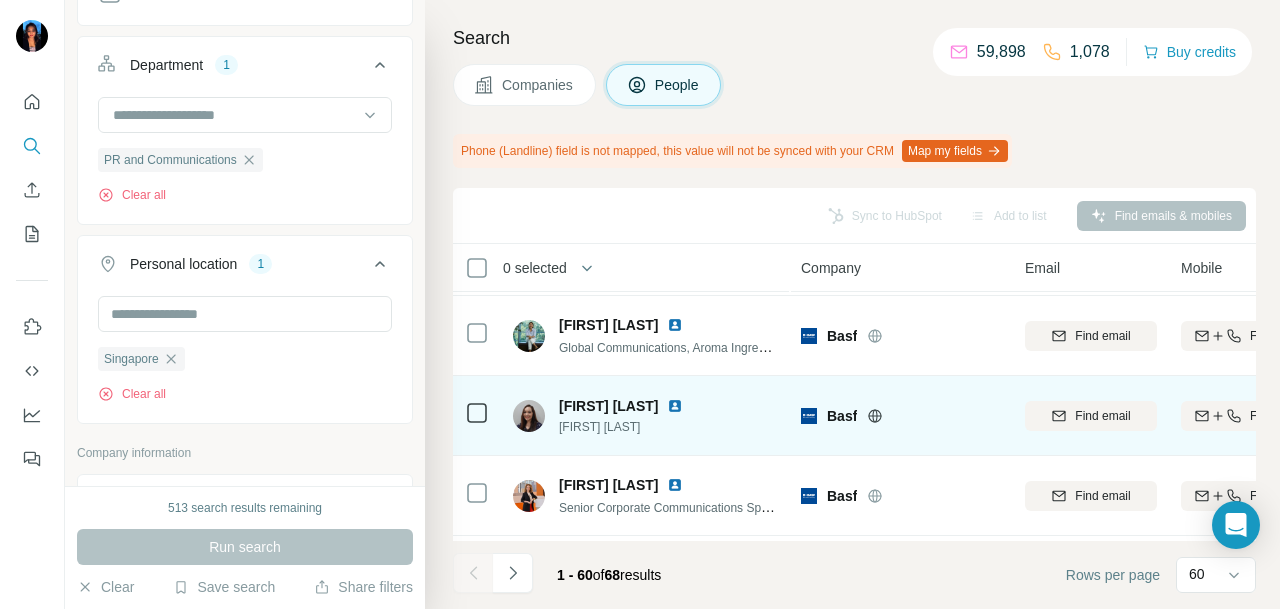 scroll, scrollTop: 0, scrollLeft: 0, axis: both 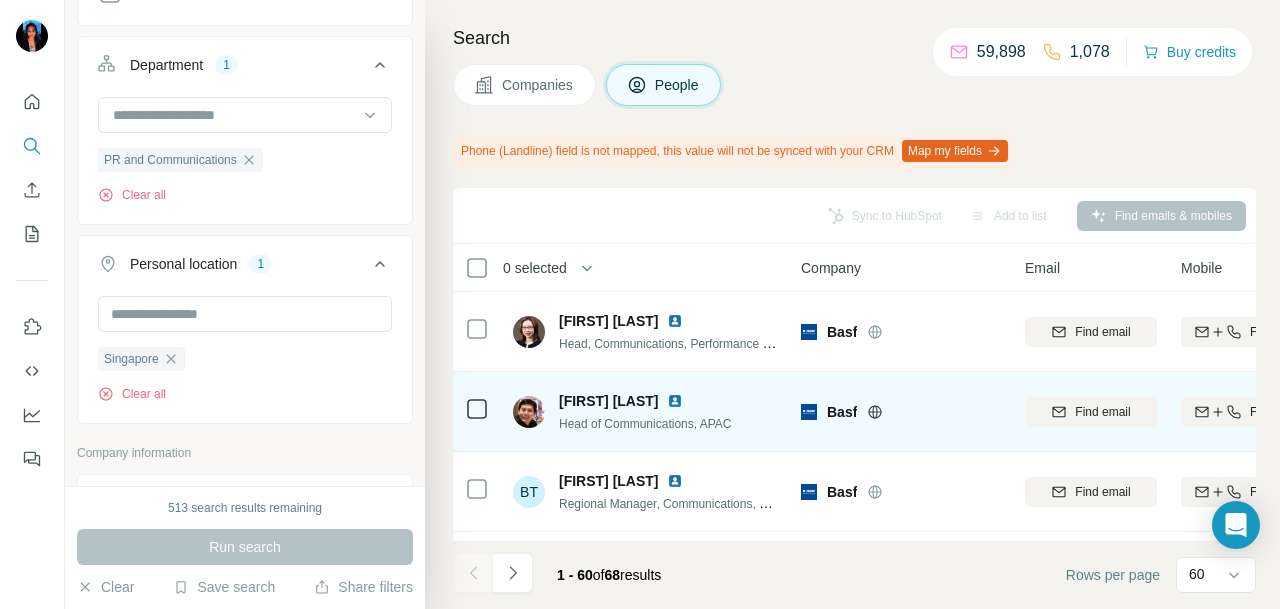 click at bounding box center [675, 401] 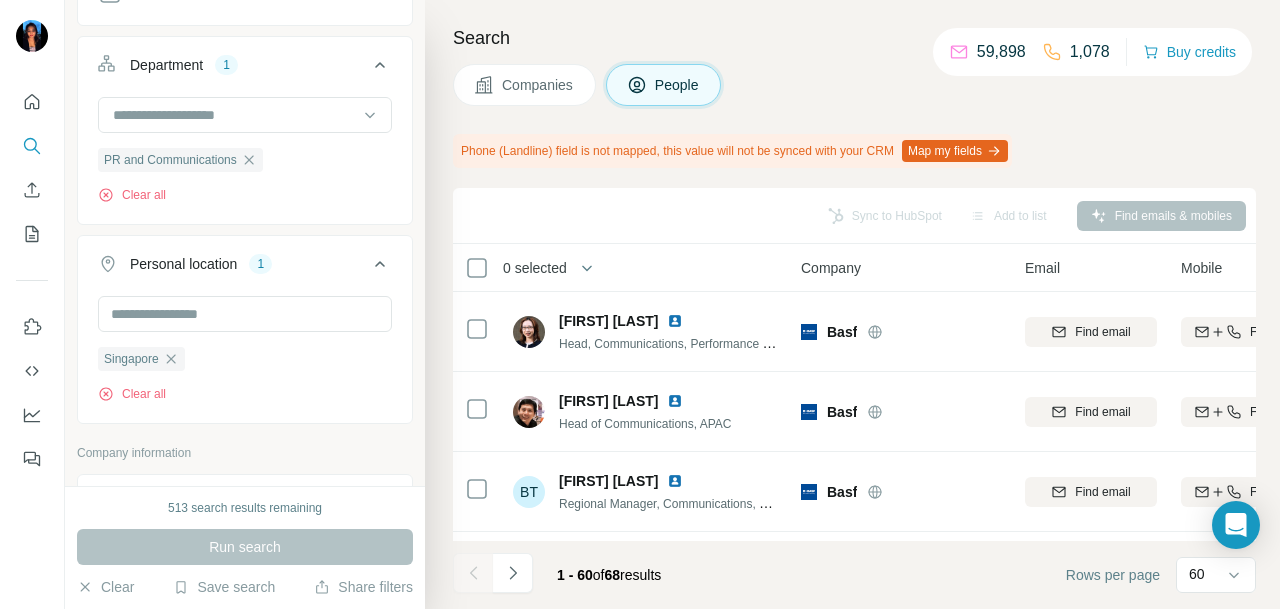 scroll, scrollTop: 400, scrollLeft: 0, axis: vertical 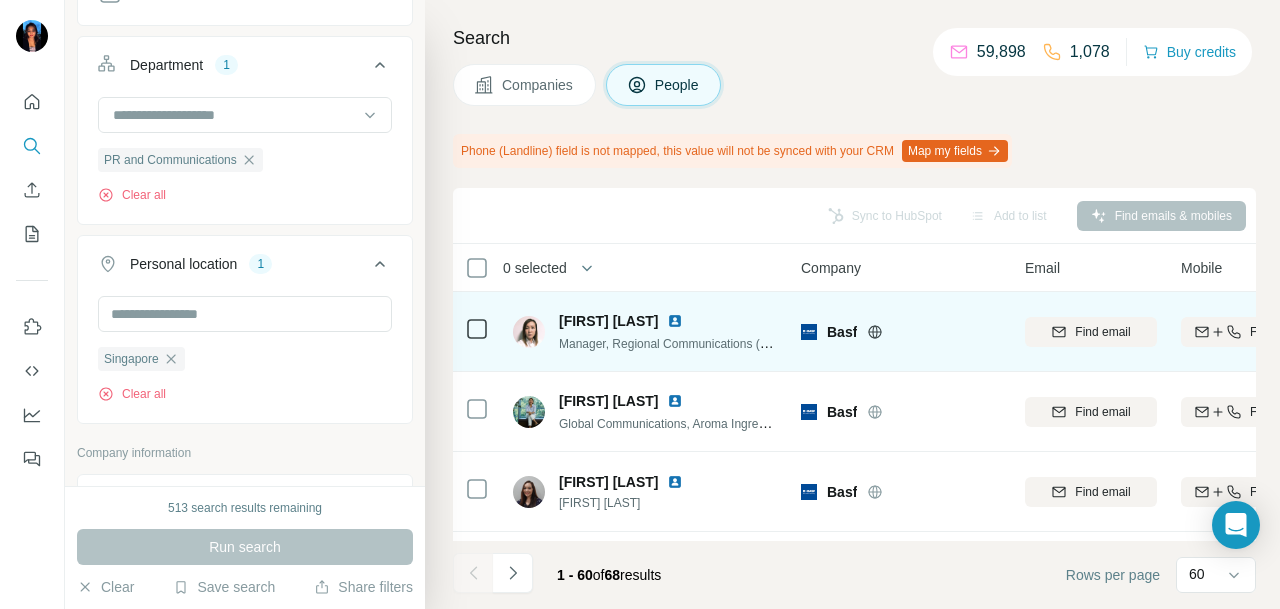click at bounding box center (675, 321) 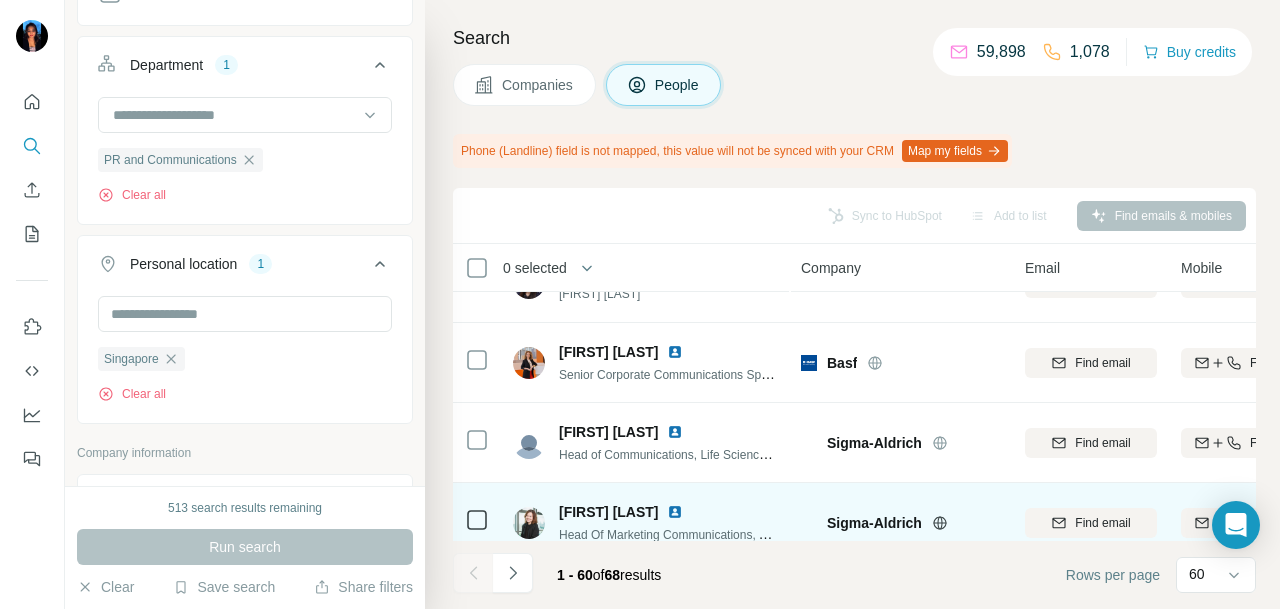 scroll, scrollTop: 600, scrollLeft: 0, axis: vertical 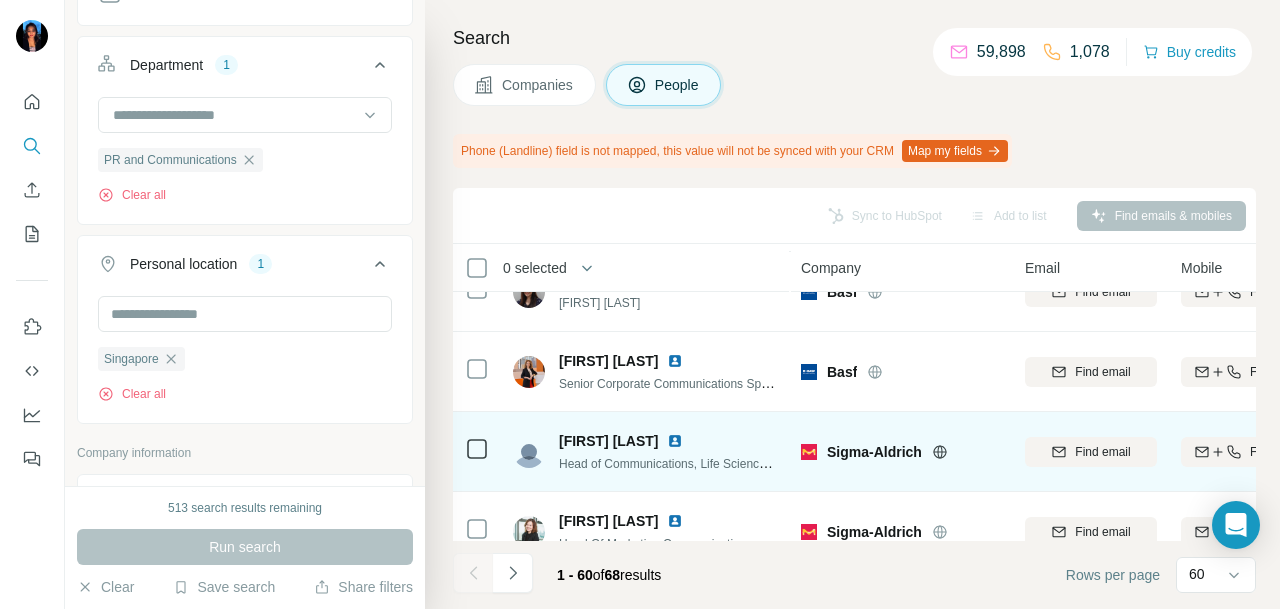 click at bounding box center [675, 441] 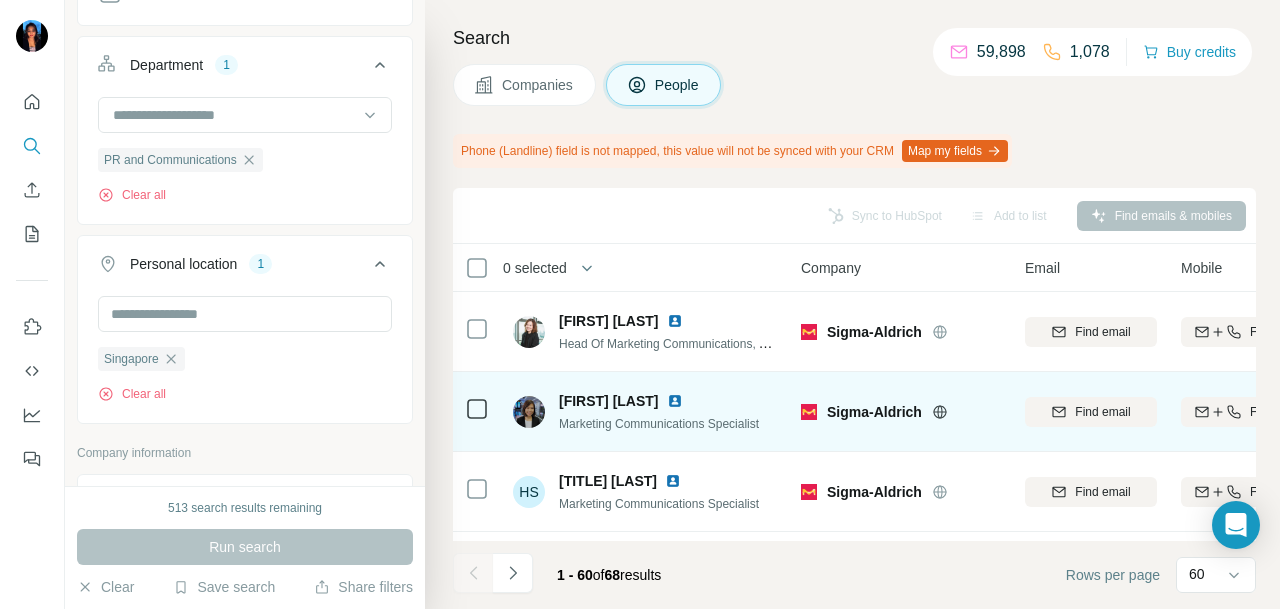 scroll, scrollTop: 900, scrollLeft: 0, axis: vertical 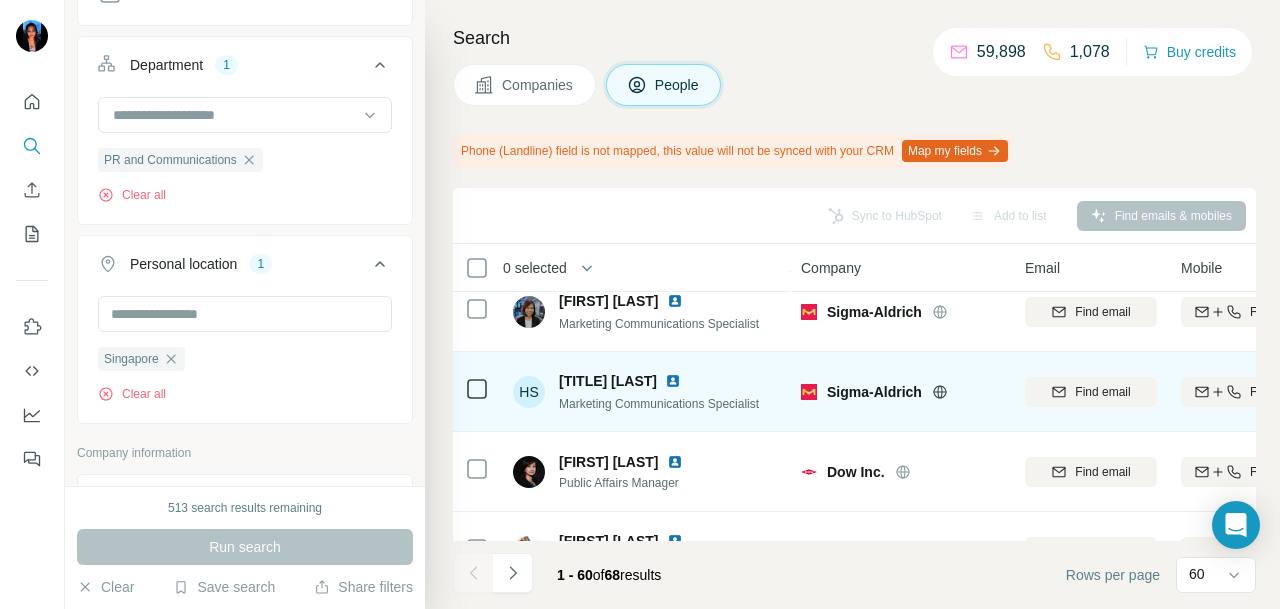 click at bounding box center [673, 381] 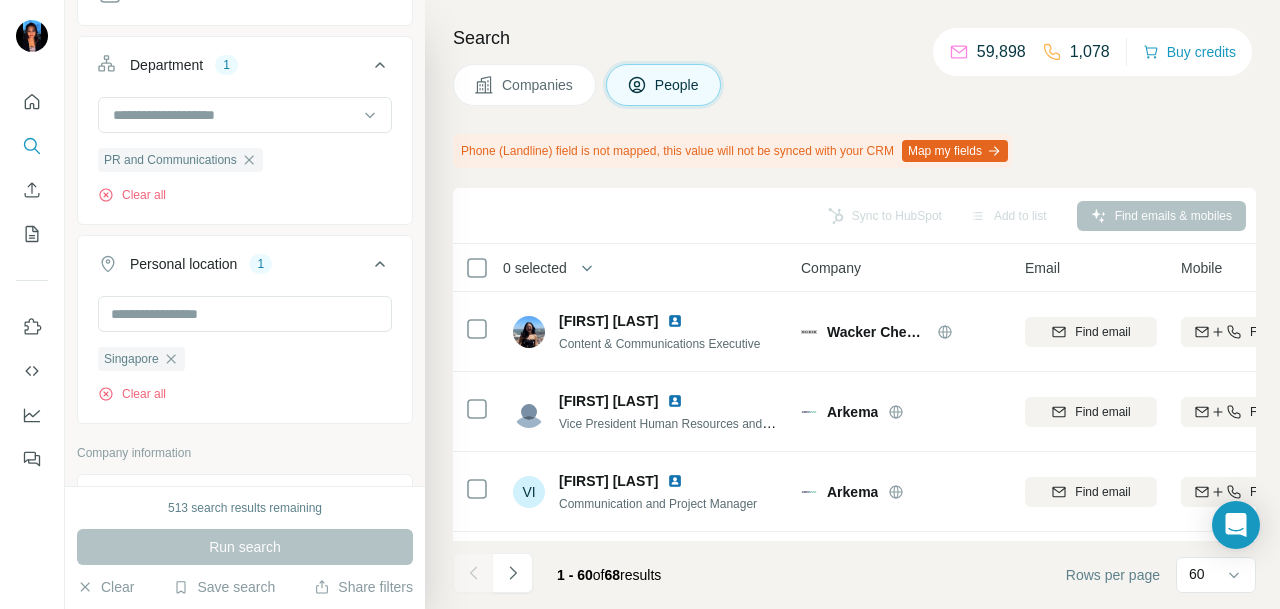 scroll, scrollTop: 2300, scrollLeft: 0, axis: vertical 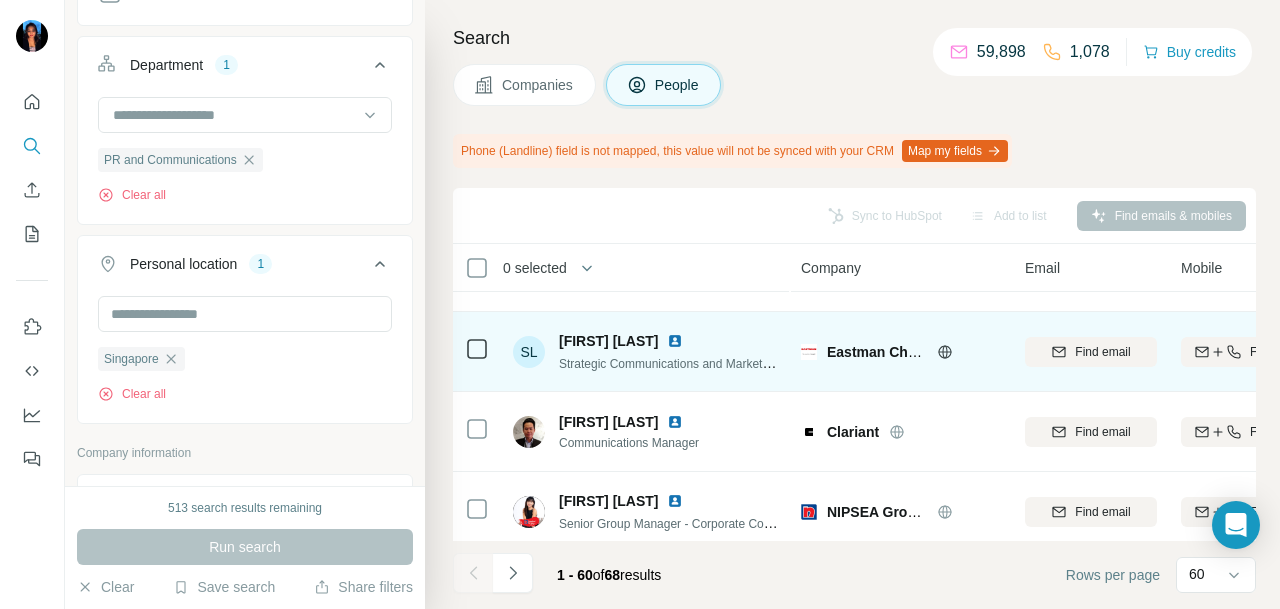 click at bounding box center (675, 341) 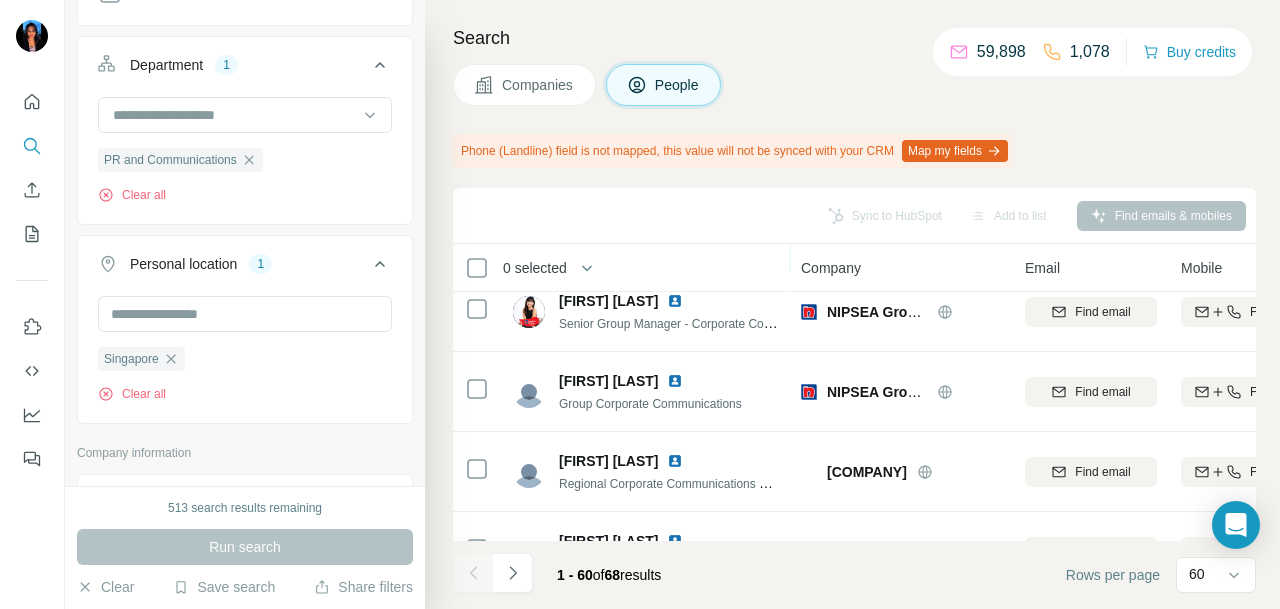 scroll, scrollTop: 2300, scrollLeft: 0, axis: vertical 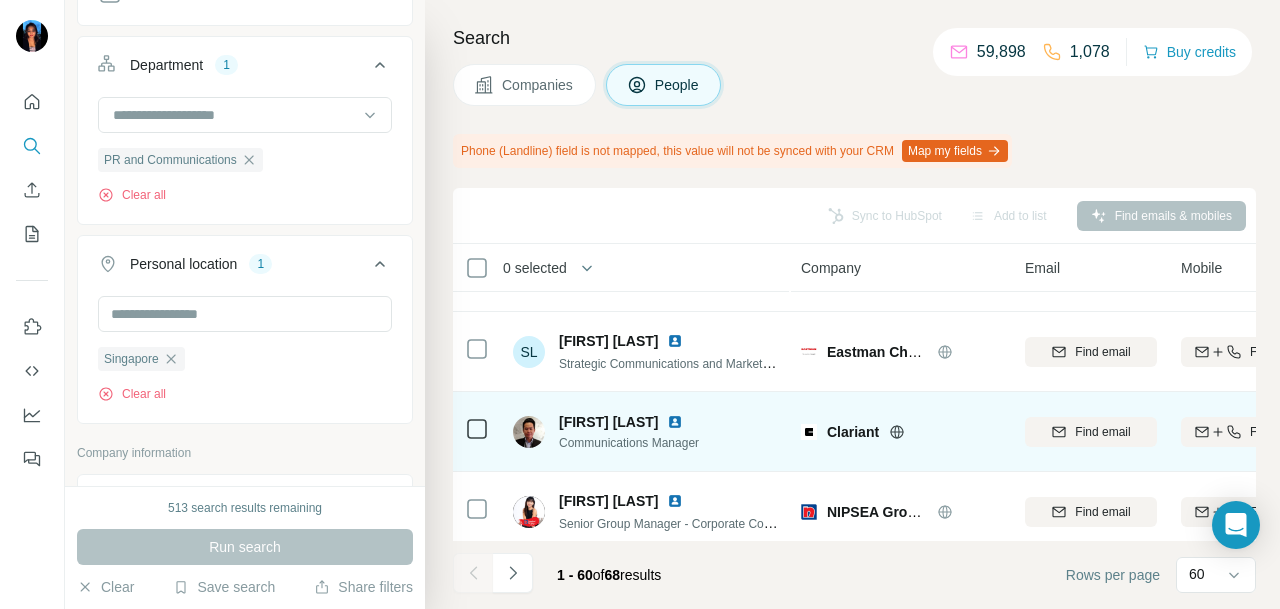 click at bounding box center [675, 422] 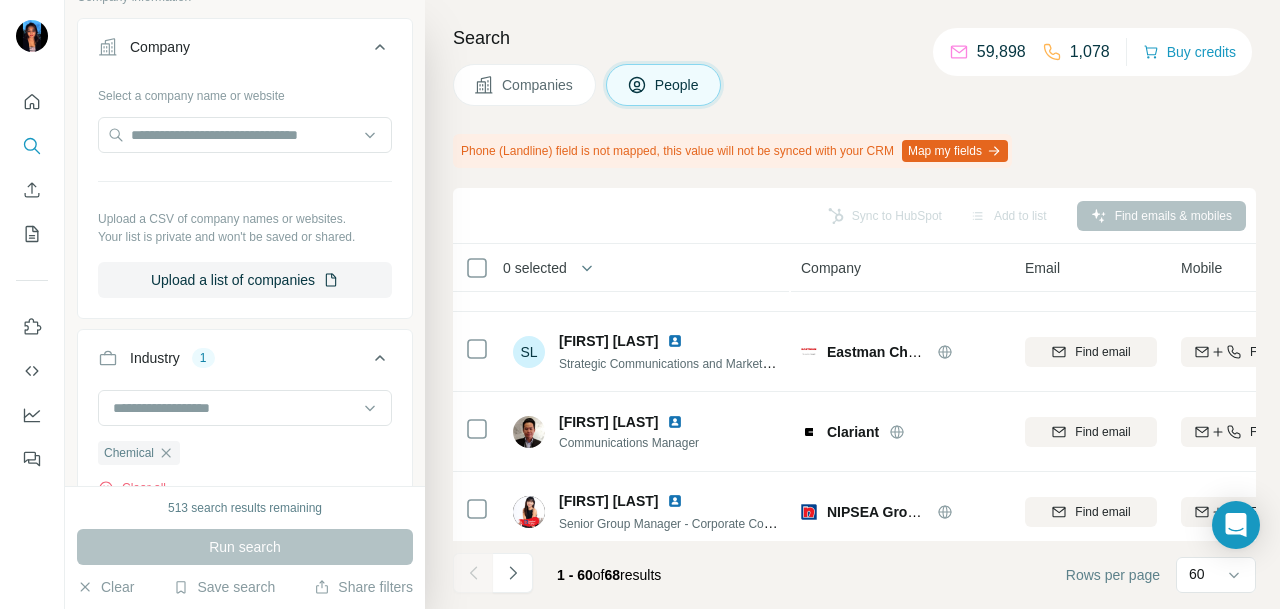 scroll, scrollTop: 1400, scrollLeft: 0, axis: vertical 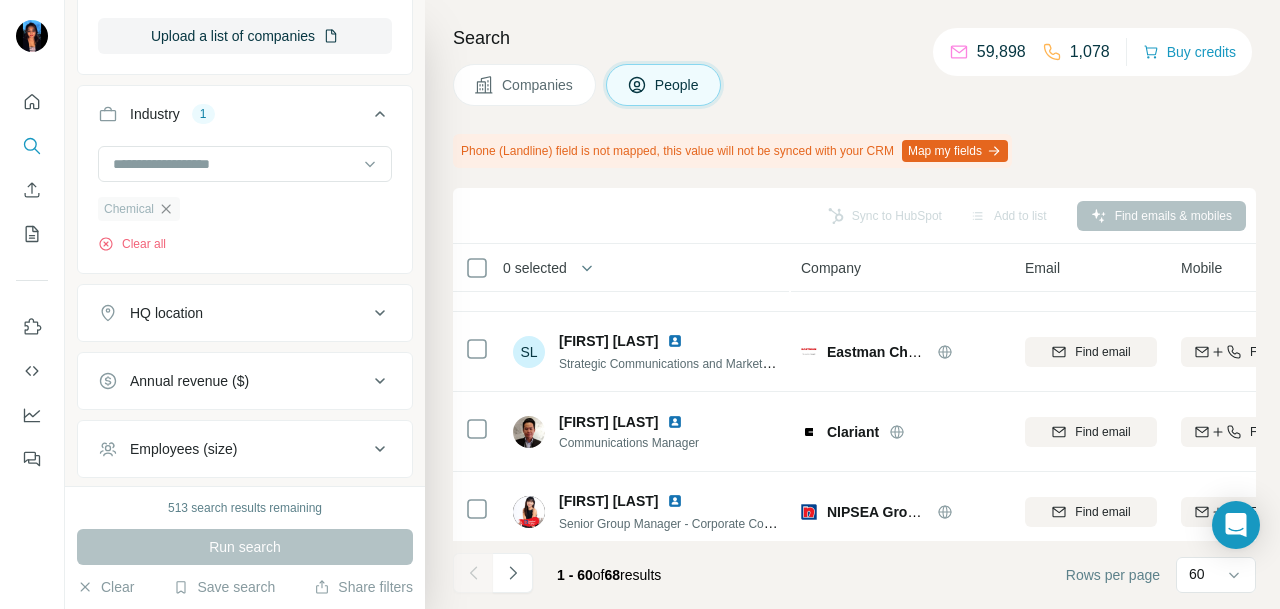 click 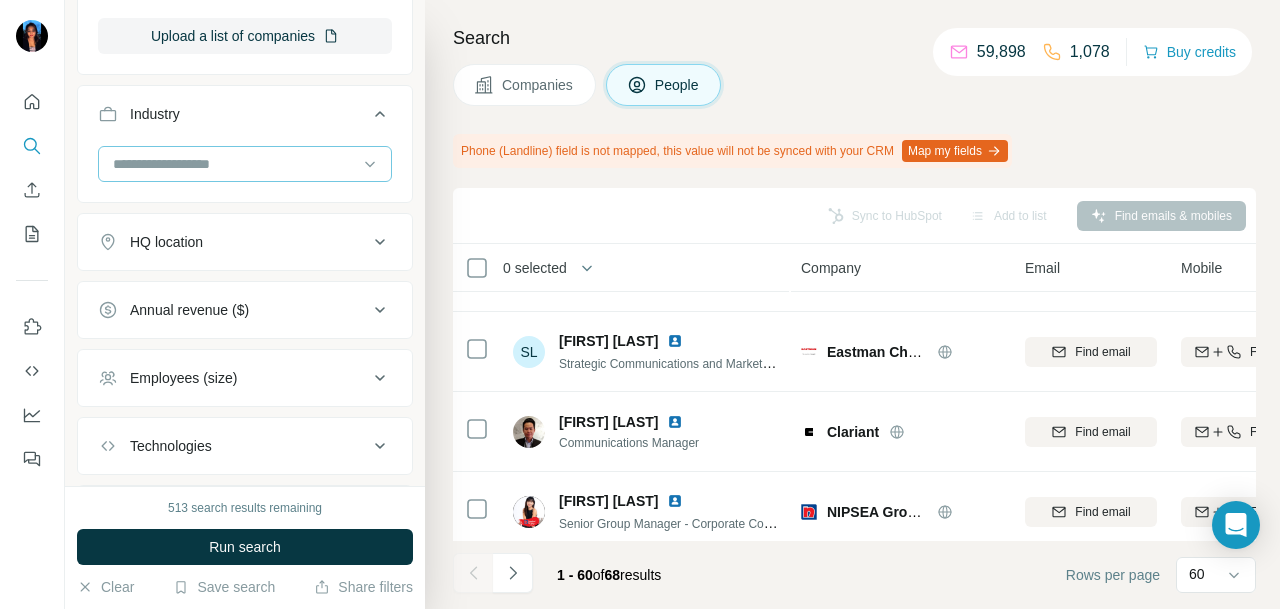 click at bounding box center (234, 164) 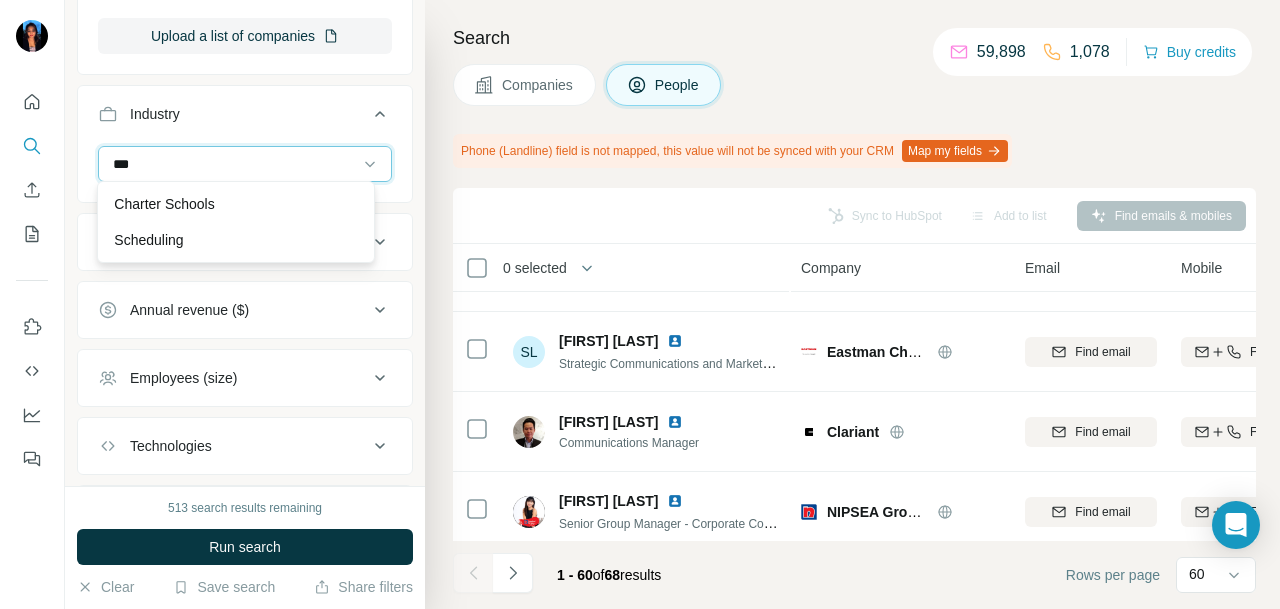 scroll, scrollTop: 0, scrollLeft: 0, axis: both 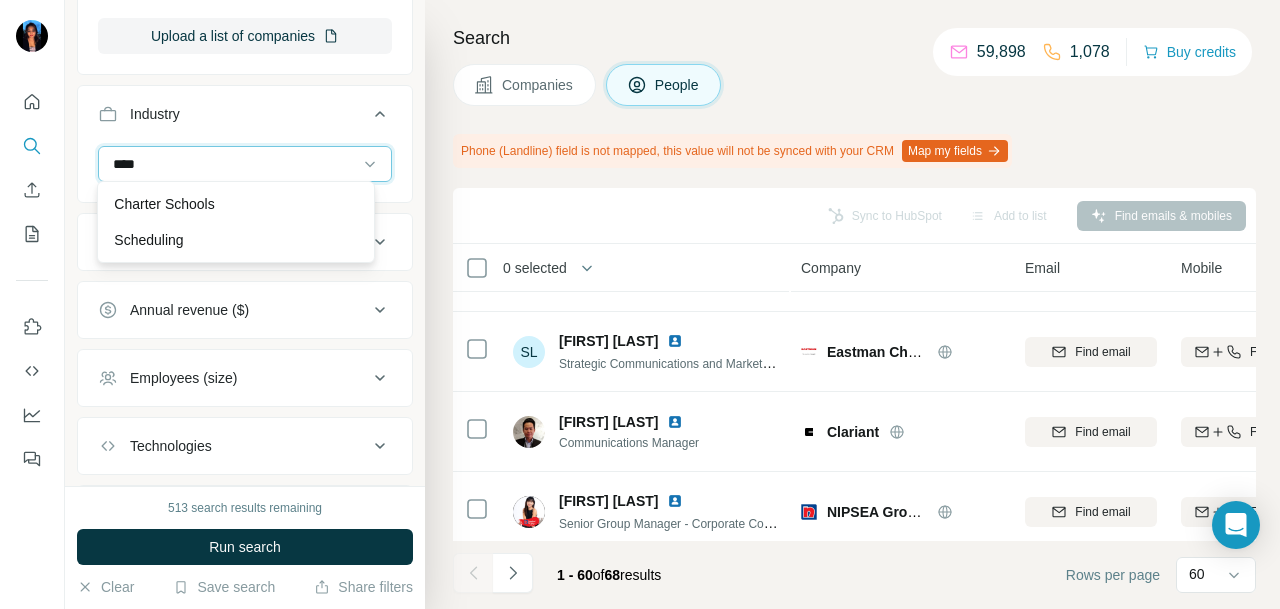 type on "*****" 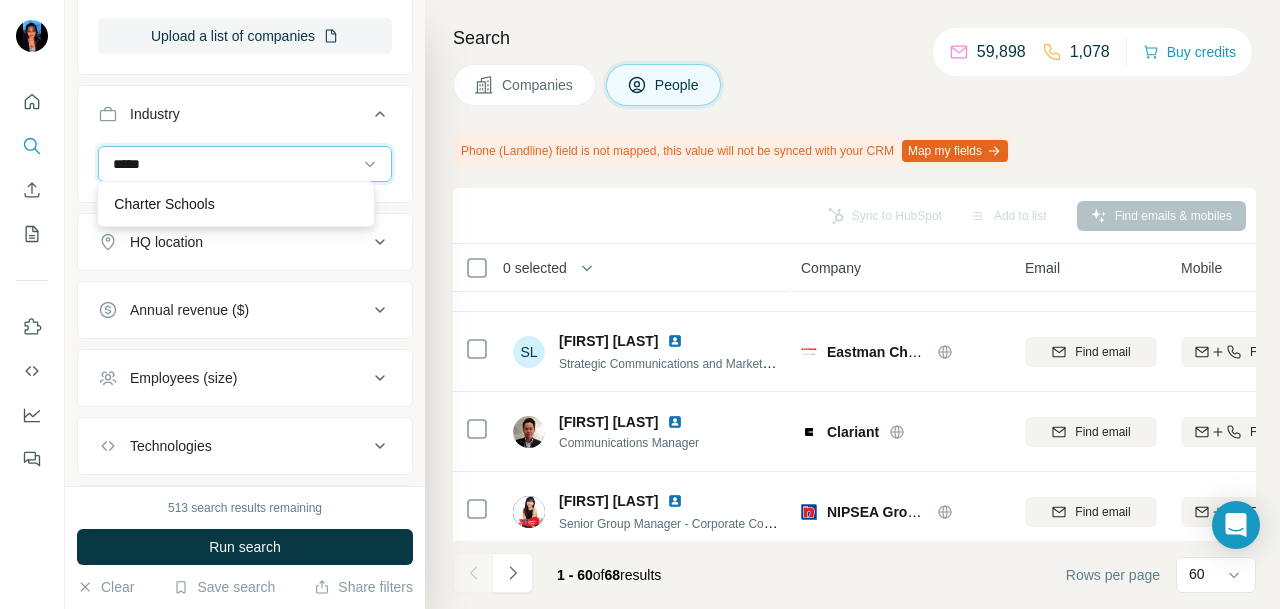 click on "*****" at bounding box center [234, 164] 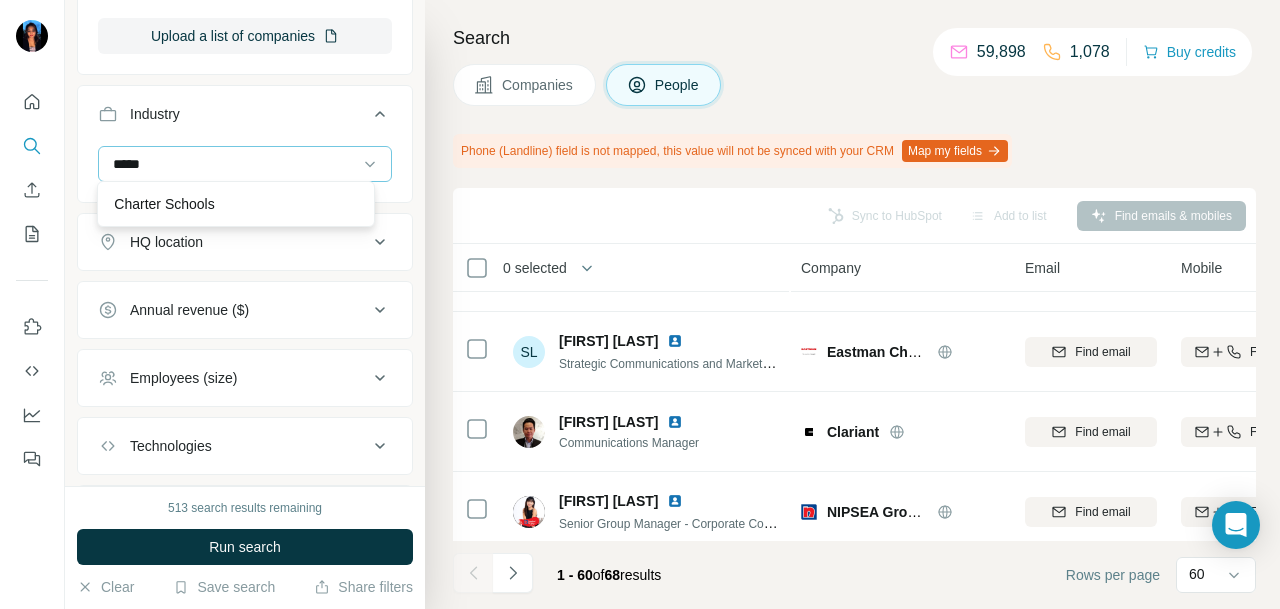 click on "*****" at bounding box center (234, 164) 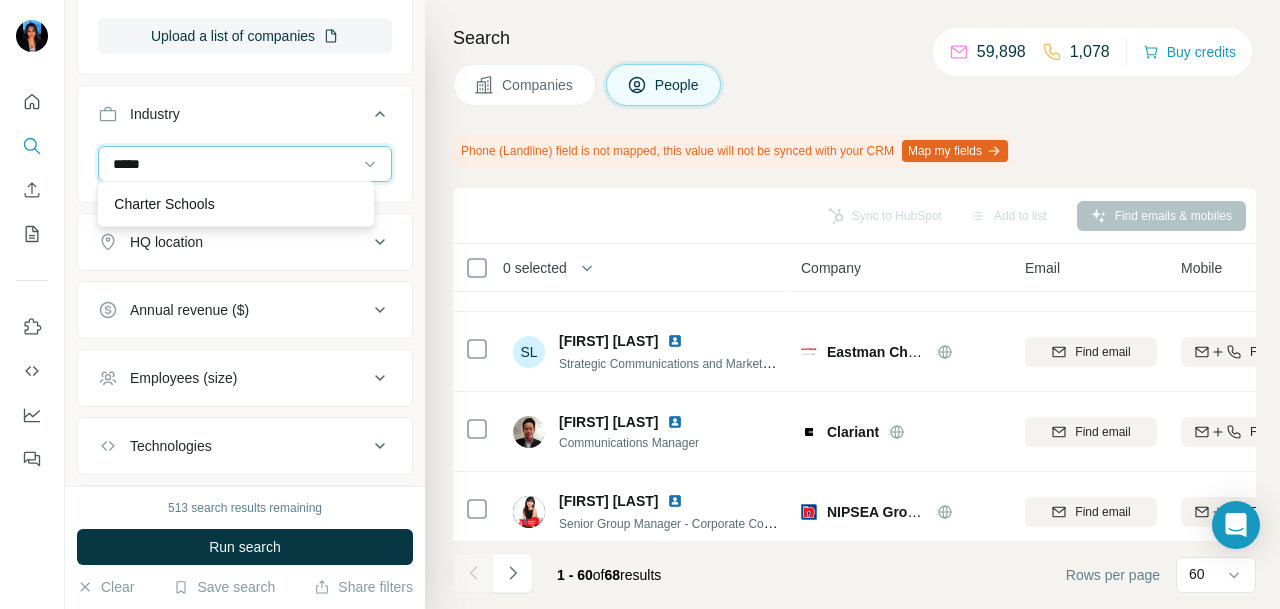 click on "*****" at bounding box center (234, 164) 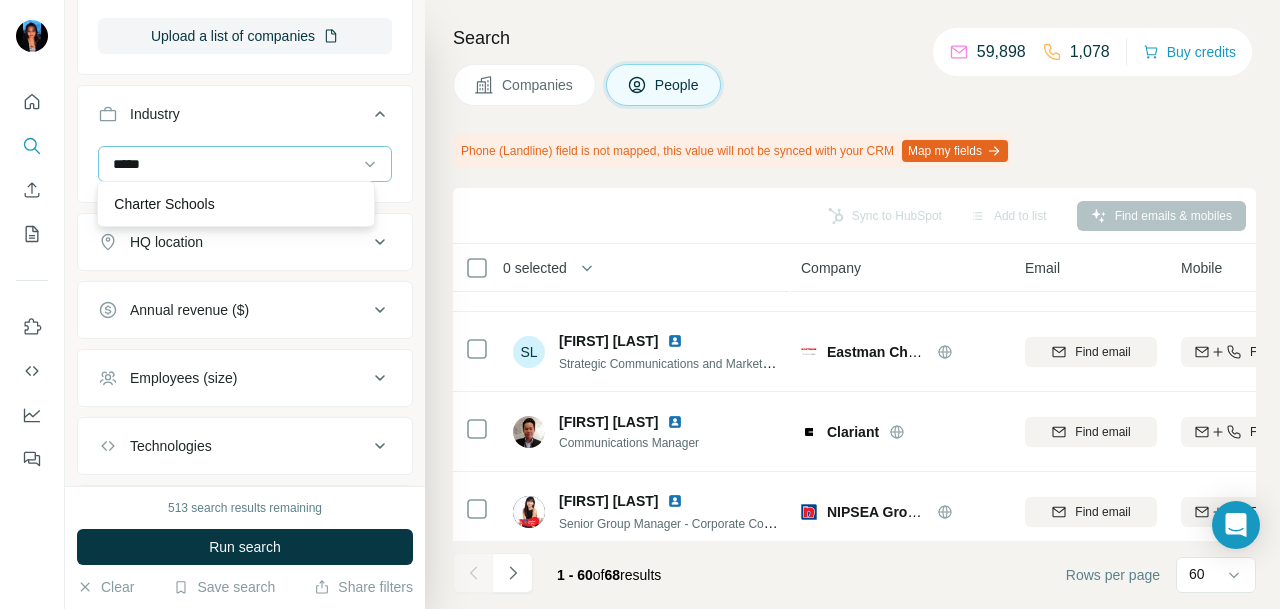 click on "*****" at bounding box center [234, 164] 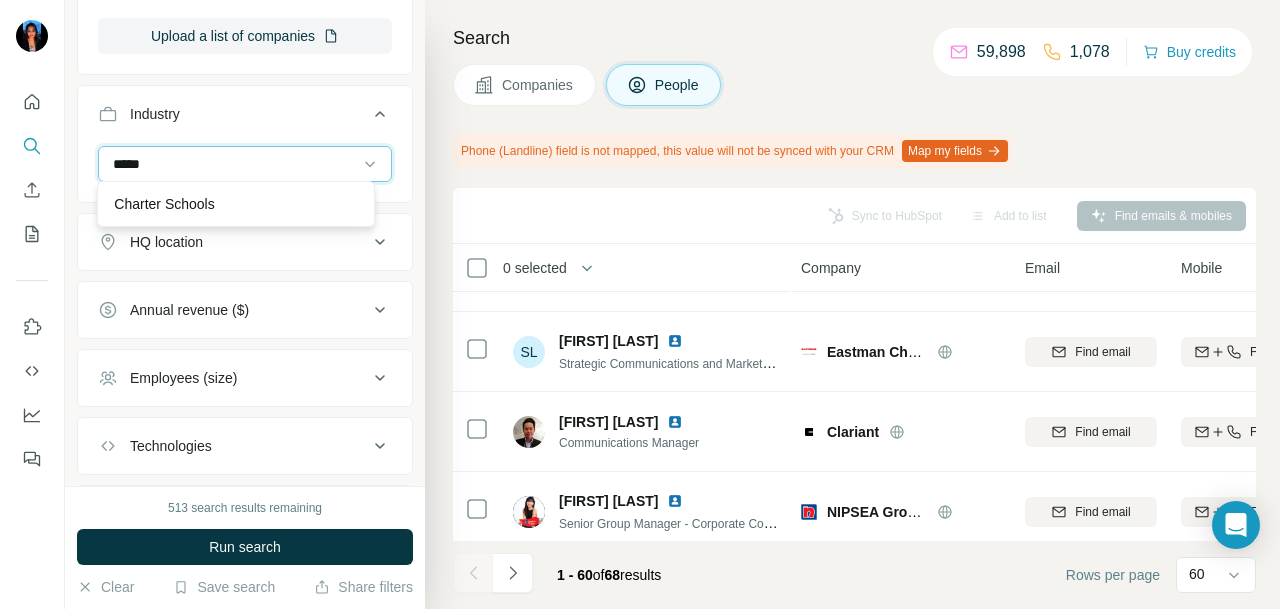 click on "*****" at bounding box center [234, 164] 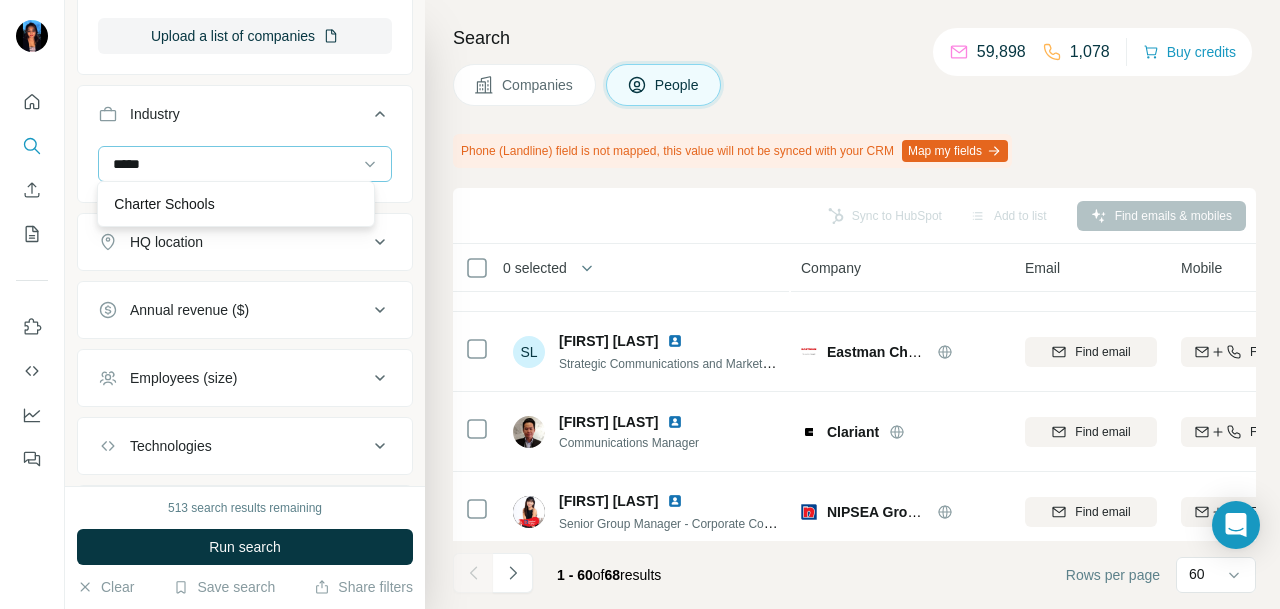 click on "*****" at bounding box center [234, 164] 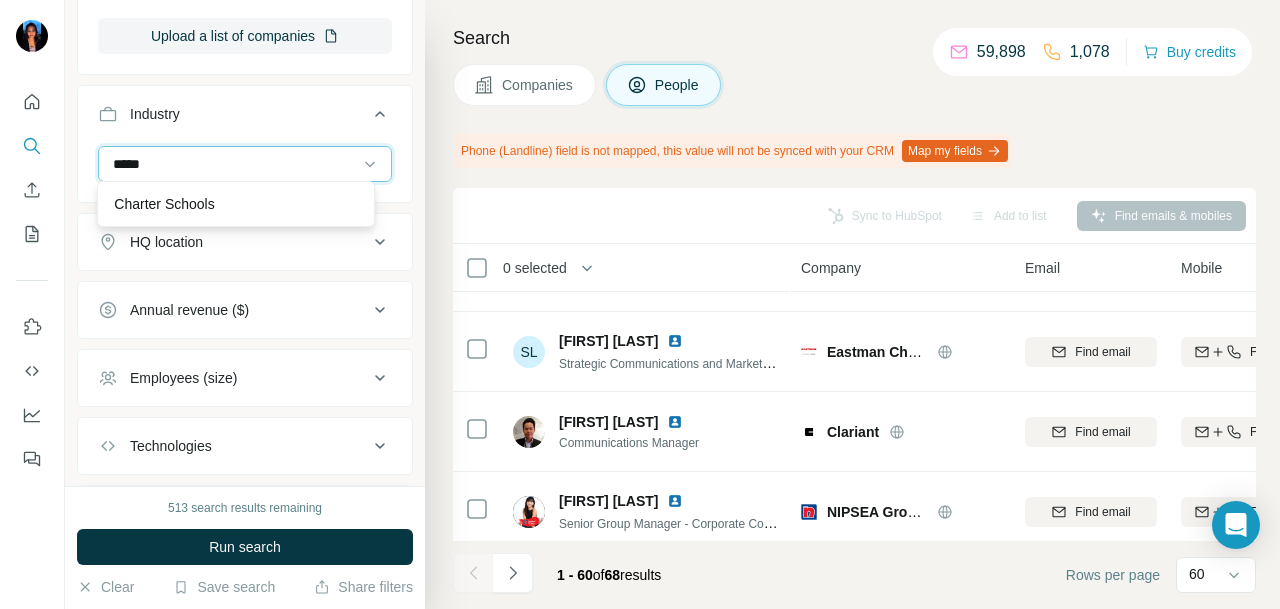 click on "*****" at bounding box center (234, 164) 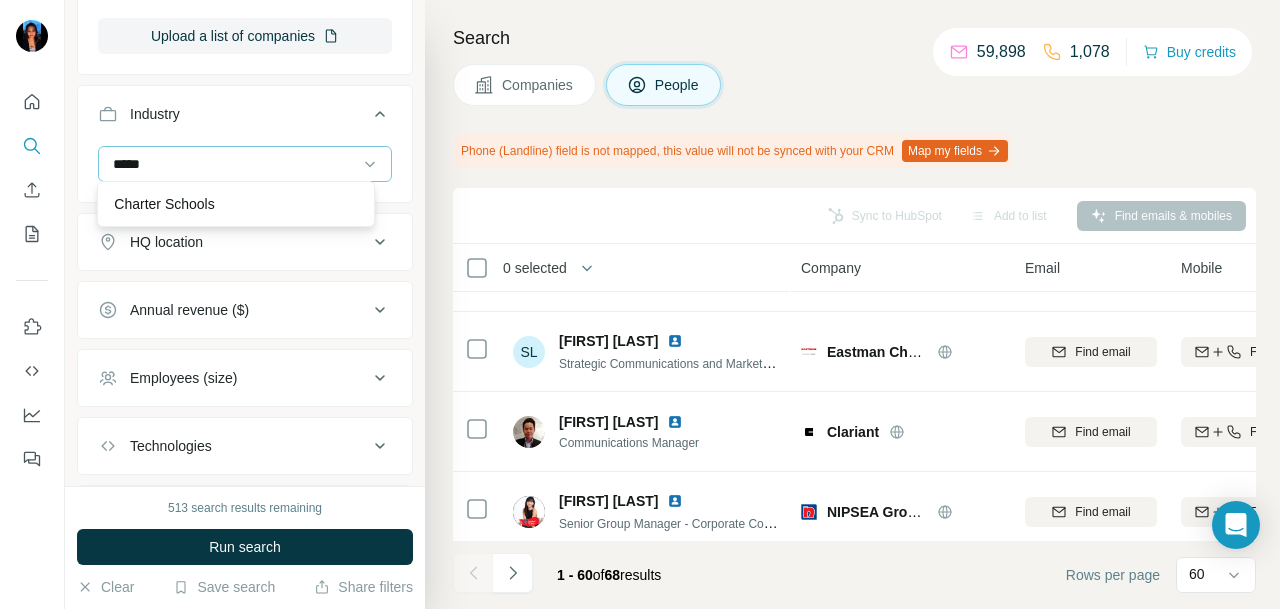 click on "*****" at bounding box center [234, 164] 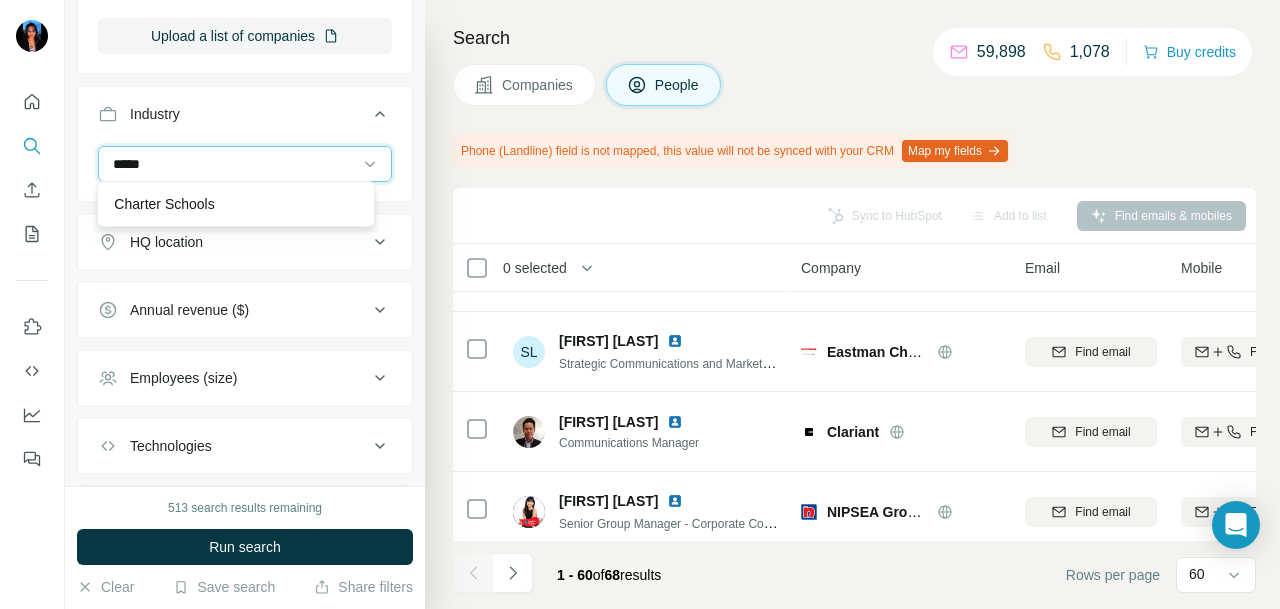 click on "*****" at bounding box center (234, 164) 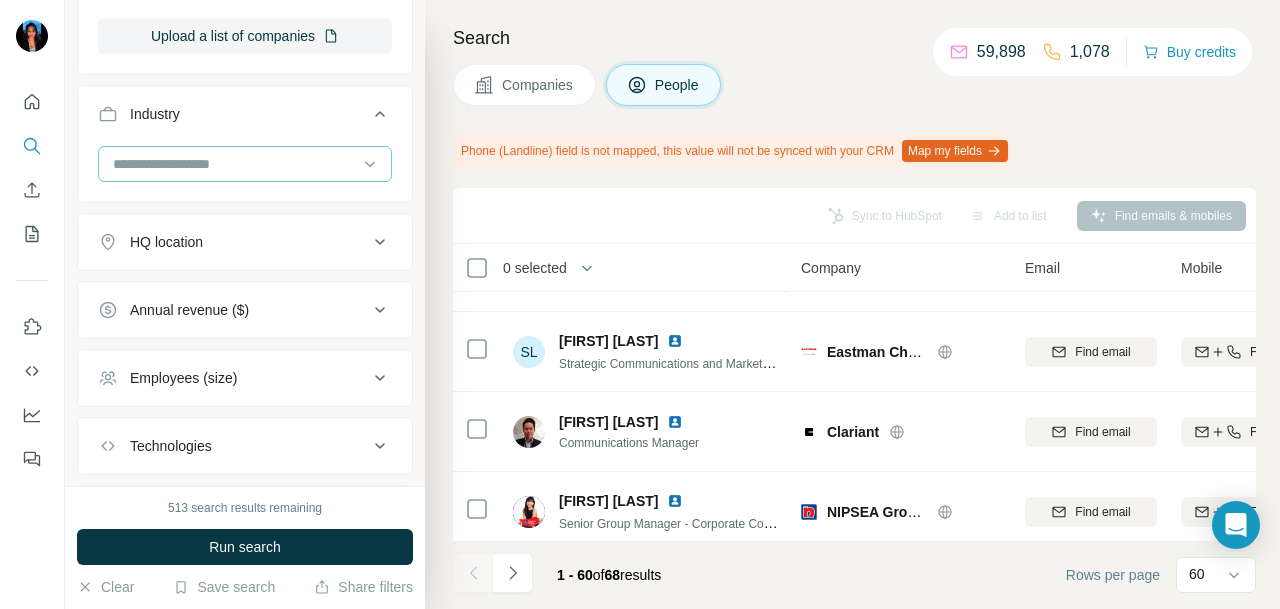 click at bounding box center (234, 164) 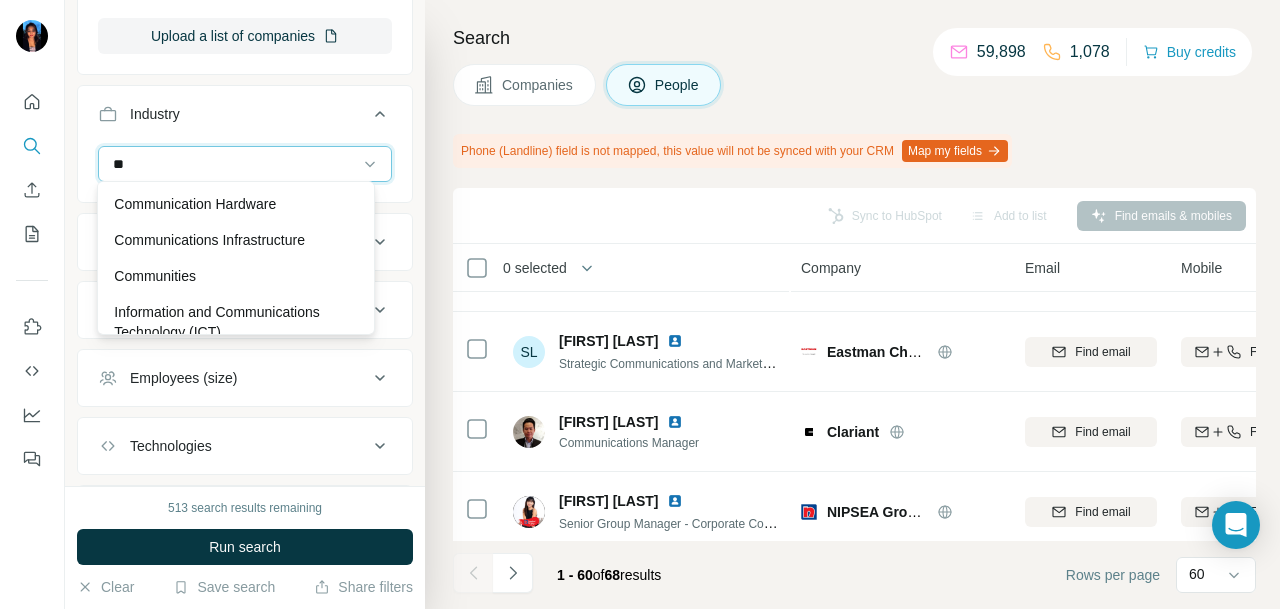type on "*" 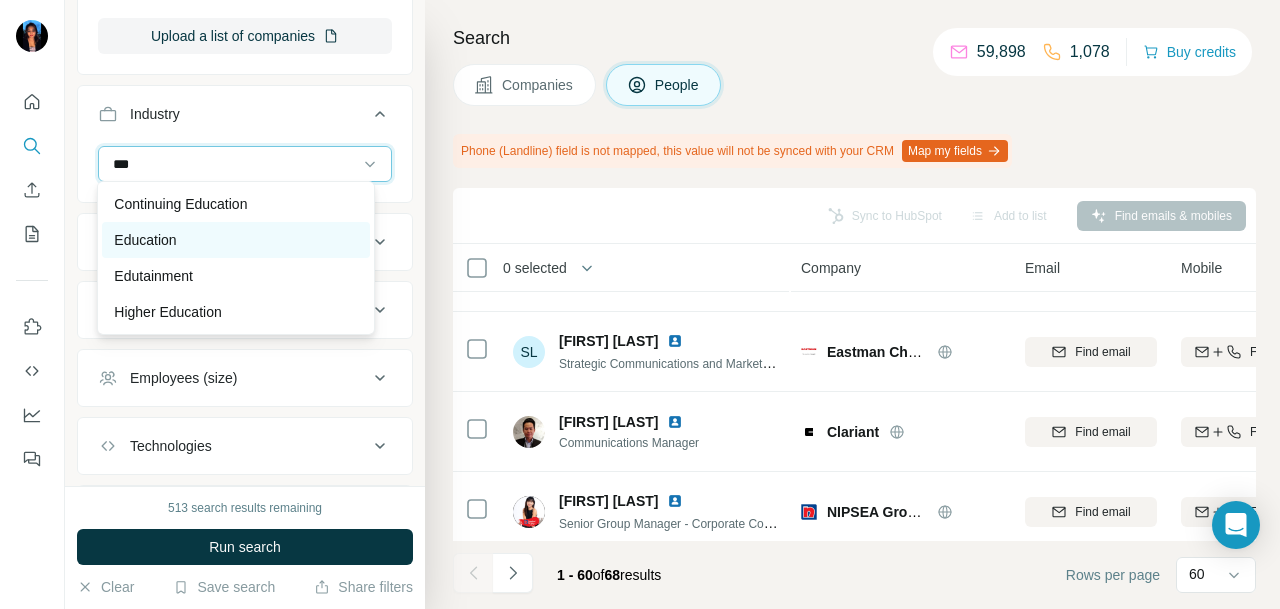 type on "***" 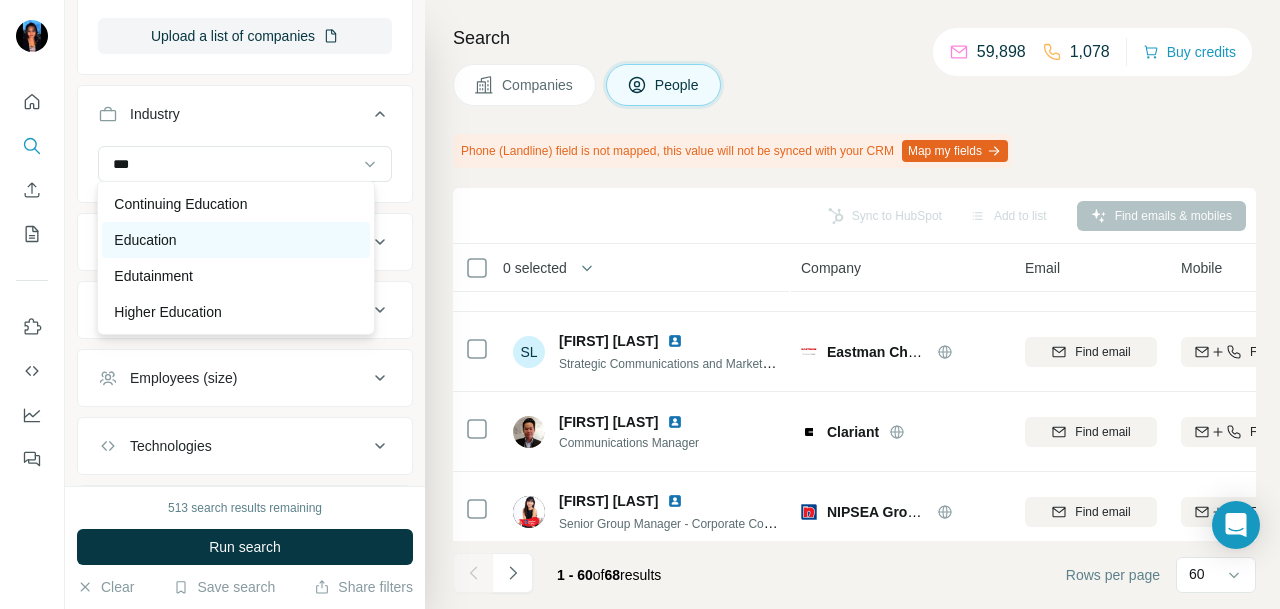 click on "Education" at bounding box center [236, 240] 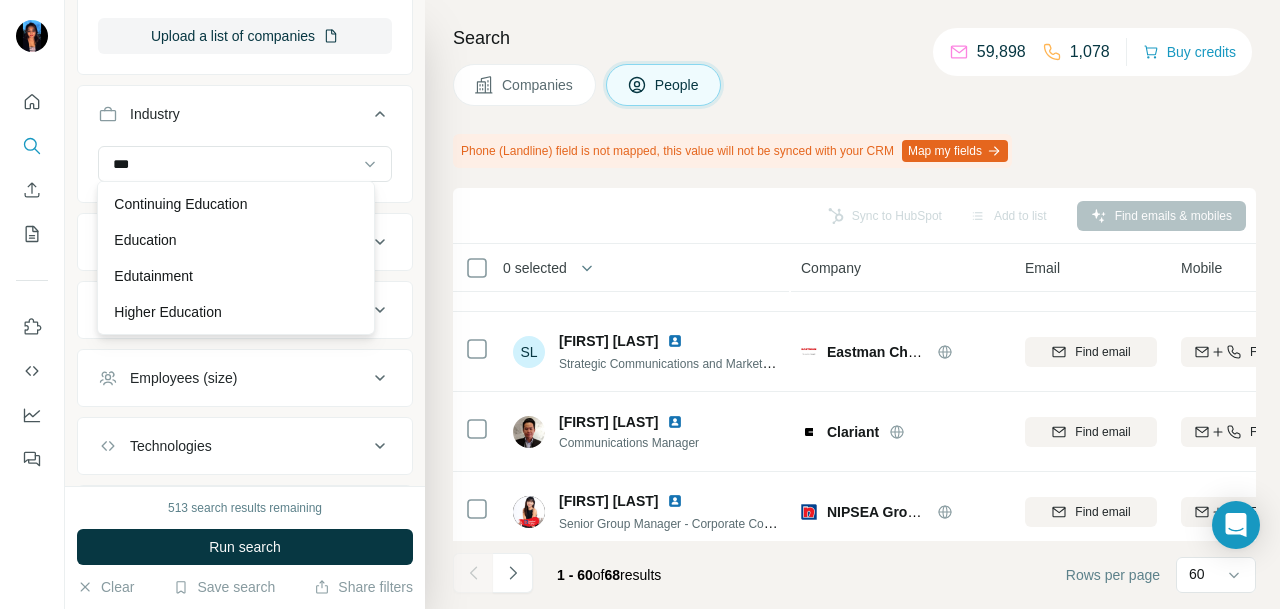 type 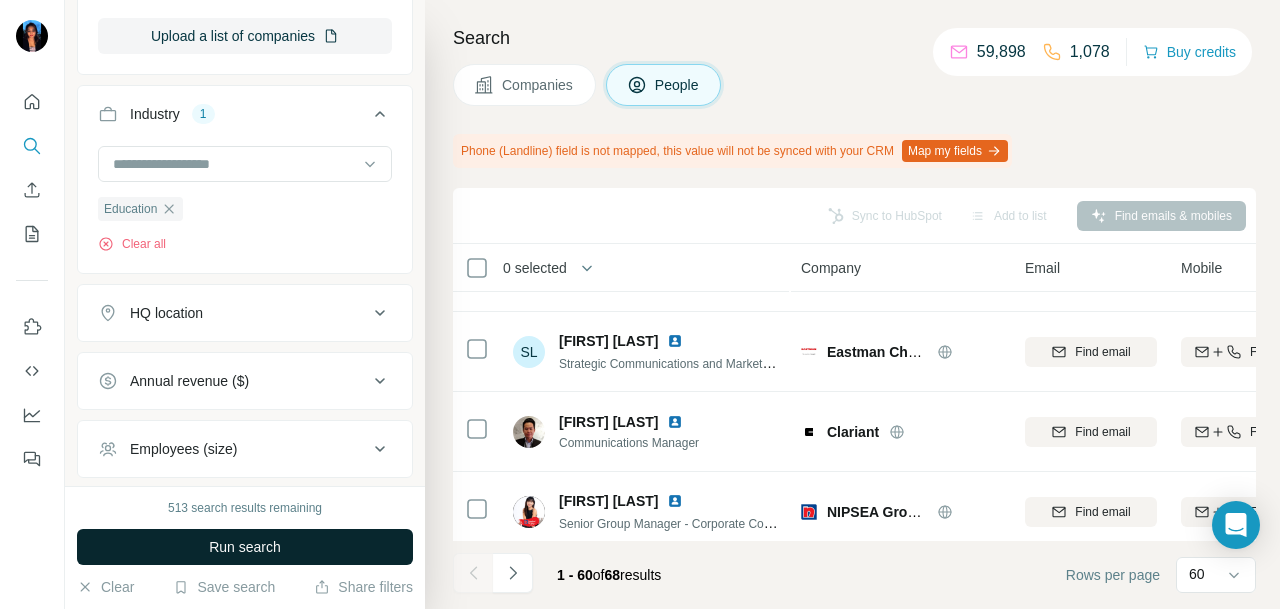 click on "Run search" at bounding box center (245, 547) 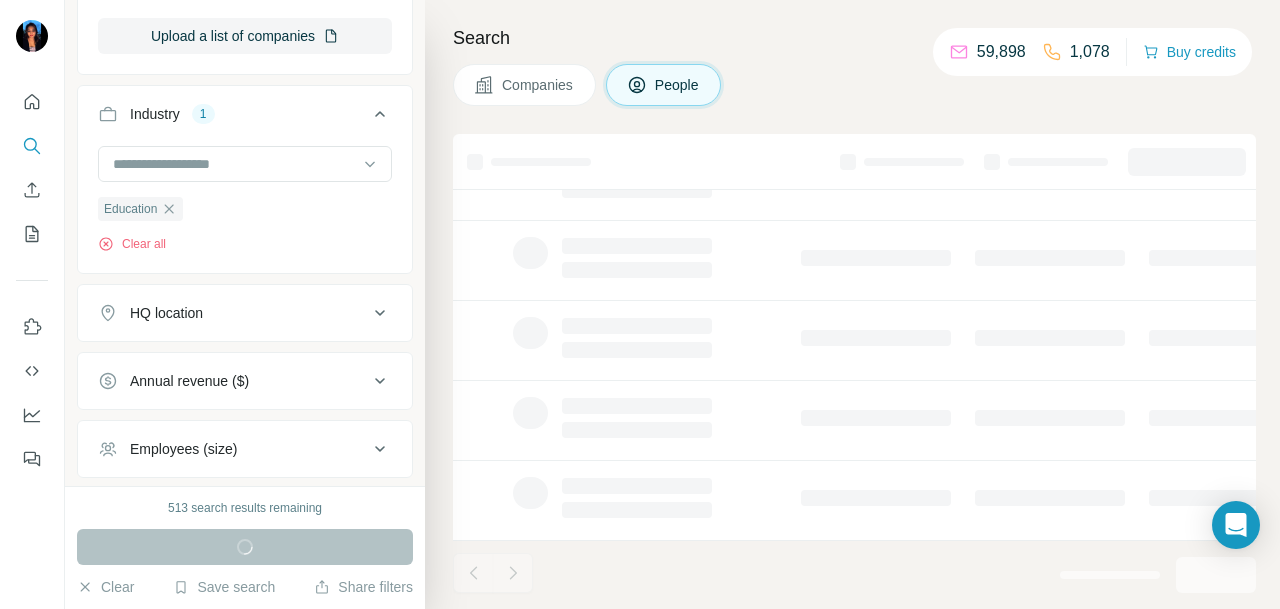 scroll, scrollTop: 502, scrollLeft: 0, axis: vertical 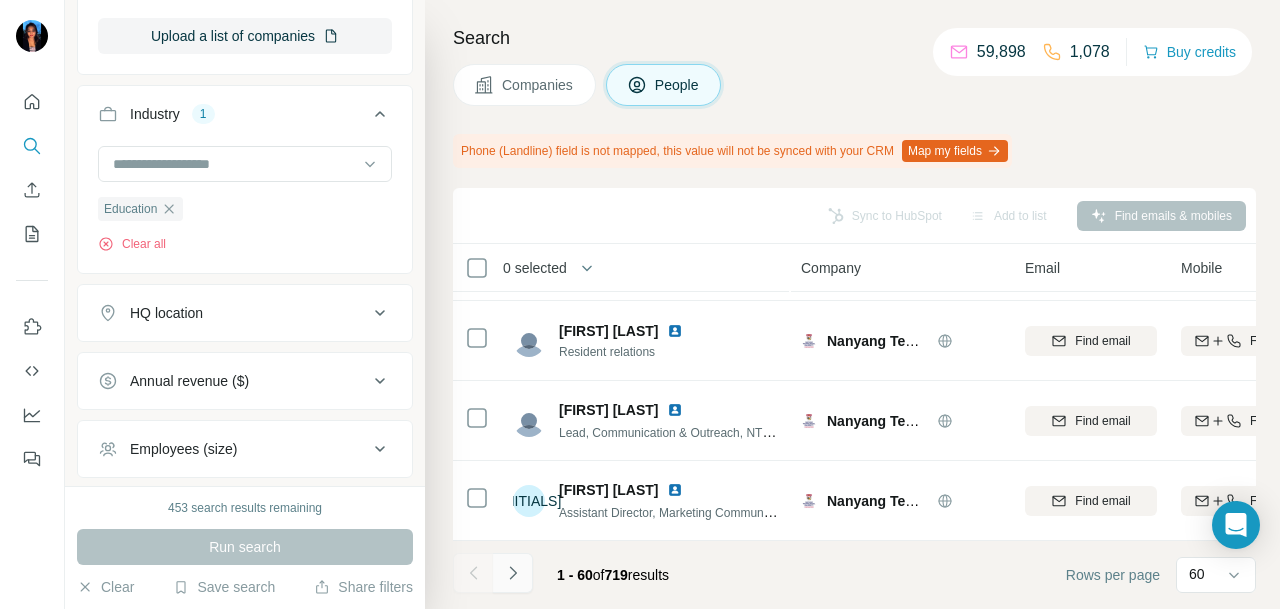 click 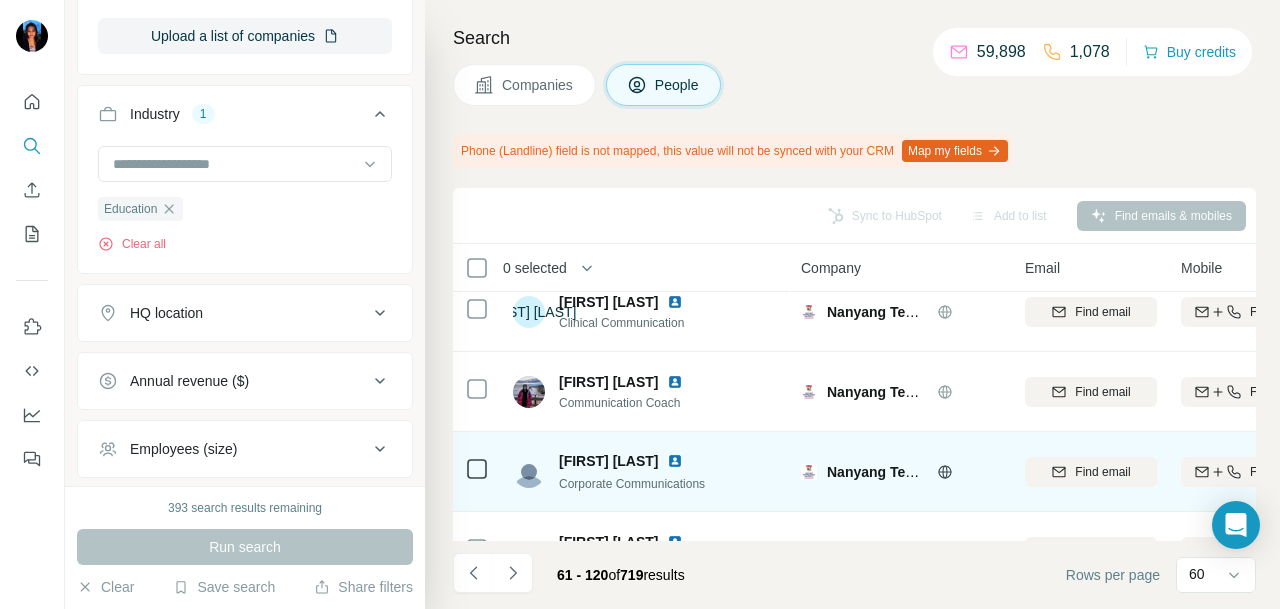 scroll, scrollTop: 0, scrollLeft: 0, axis: both 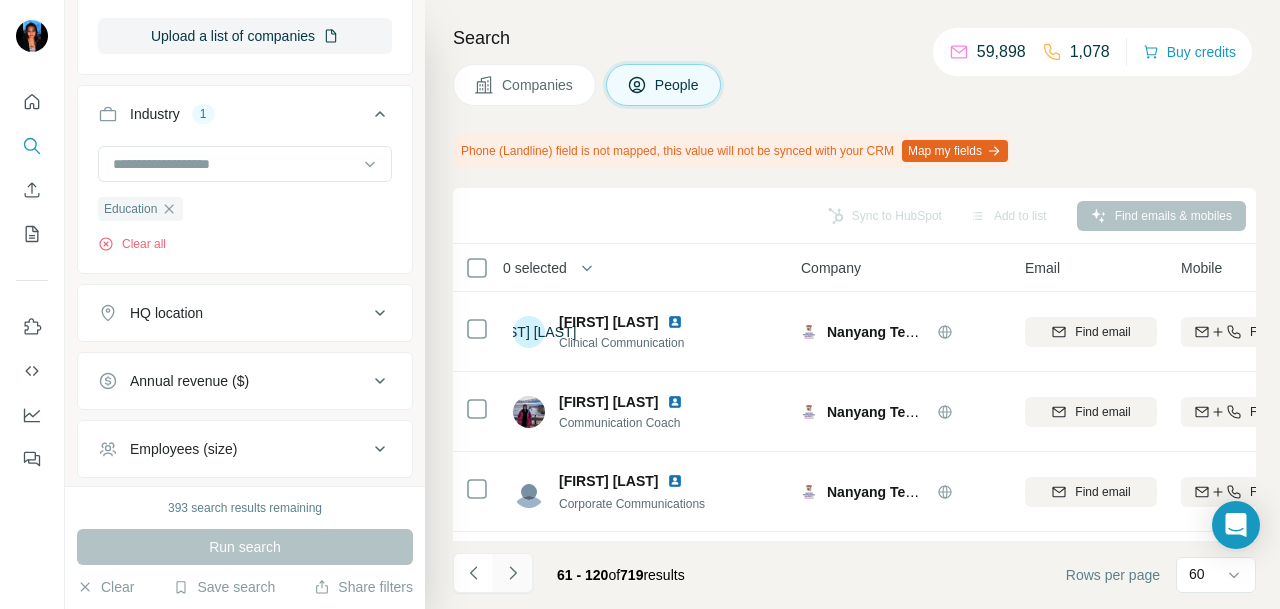 click 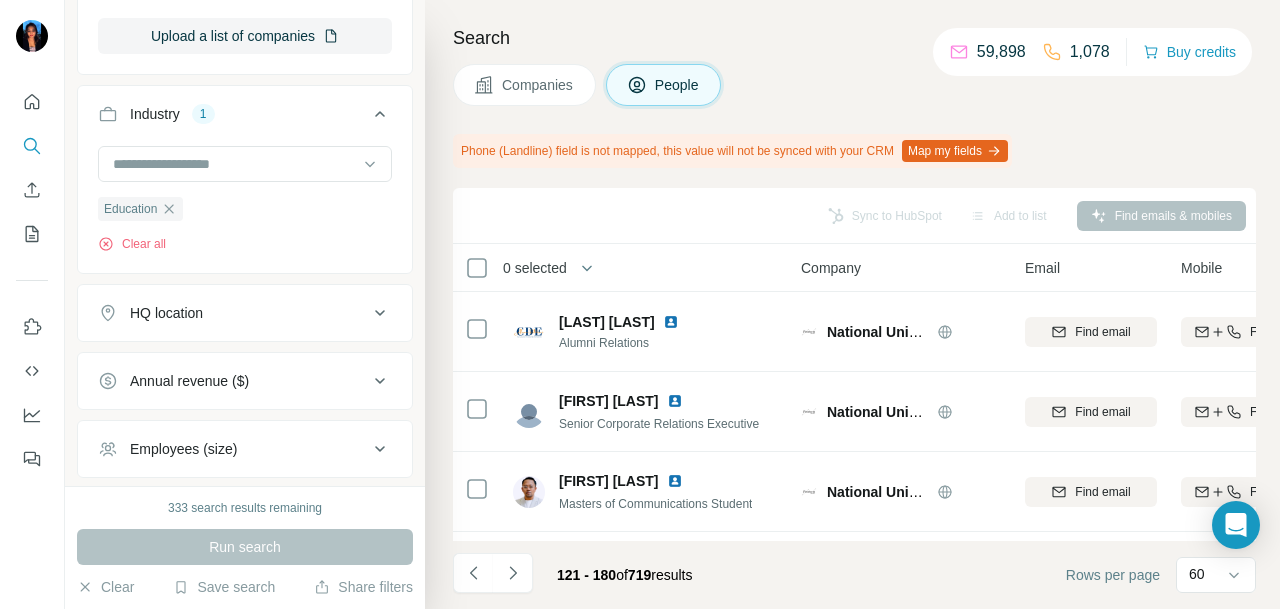 scroll, scrollTop: 4556, scrollLeft: 0, axis: vertical 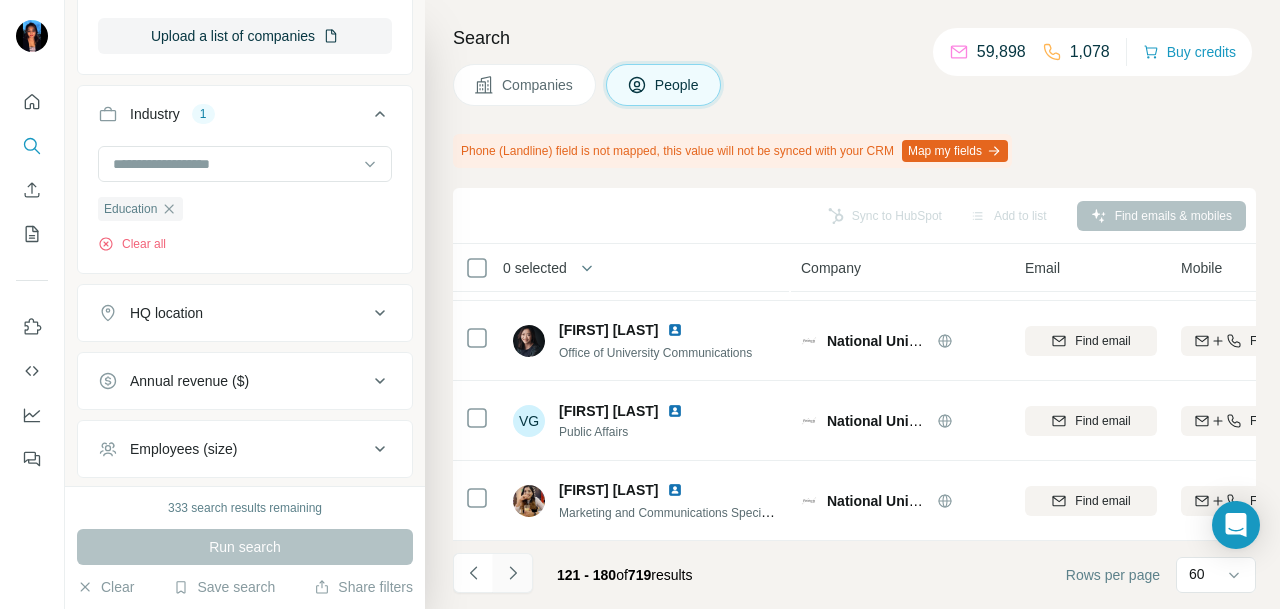 click at bounding box center [513, 573] 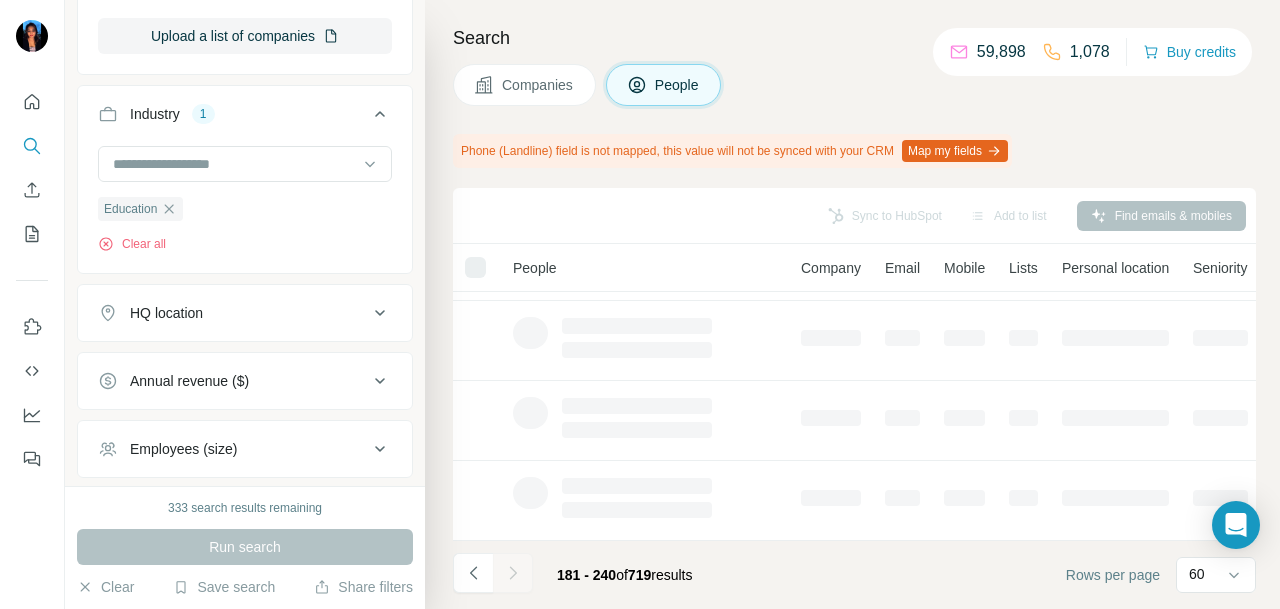 scroll, scrollTop: 556, scrollLeft: 0, axis: vertical 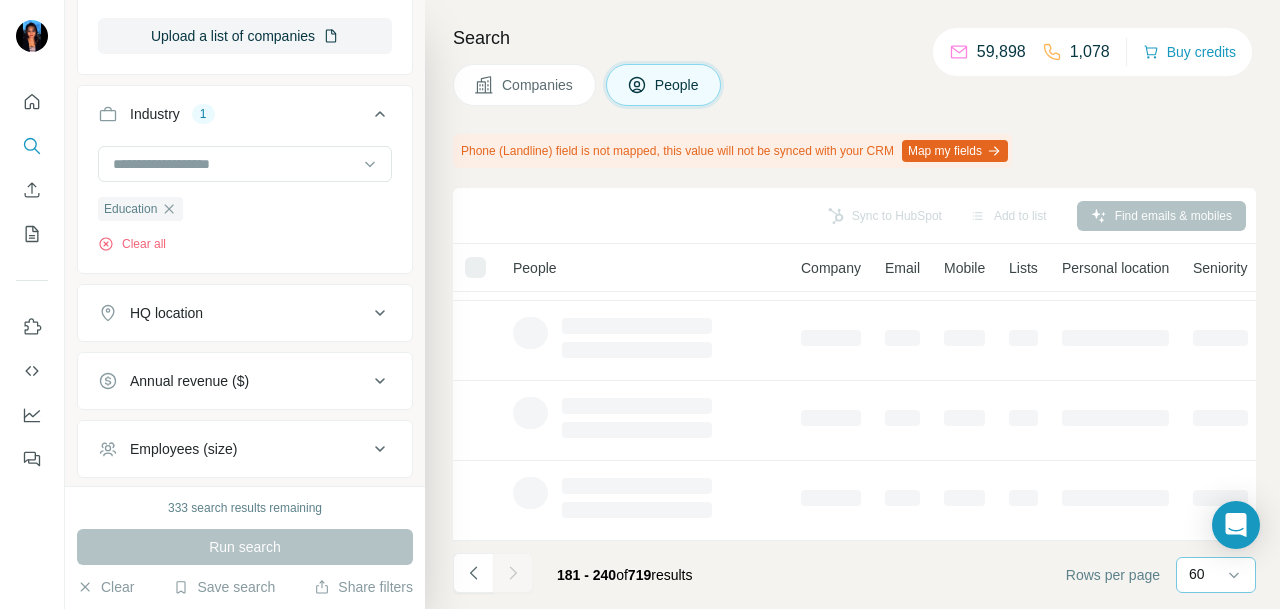click on "60" at bounding box center [1214, 574] 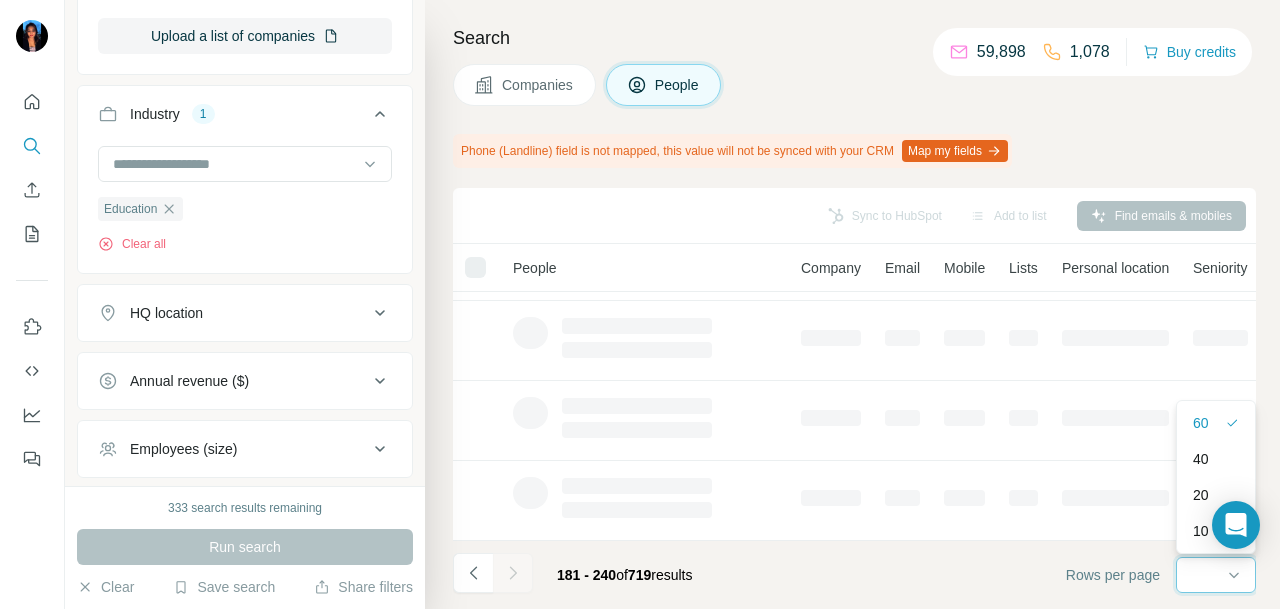 scroll, scrollTop: 0, scrollLeft: 0, axis: both 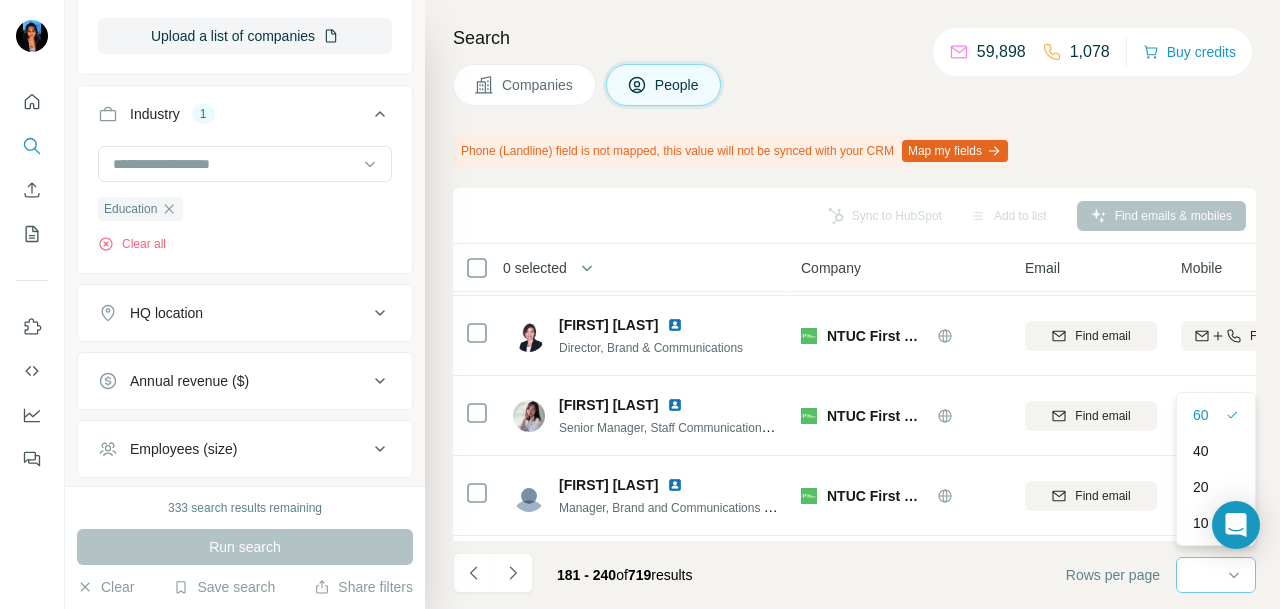 click on "181 - 240  of  719  results Rows per page 60" at bounding box center [854, 575] 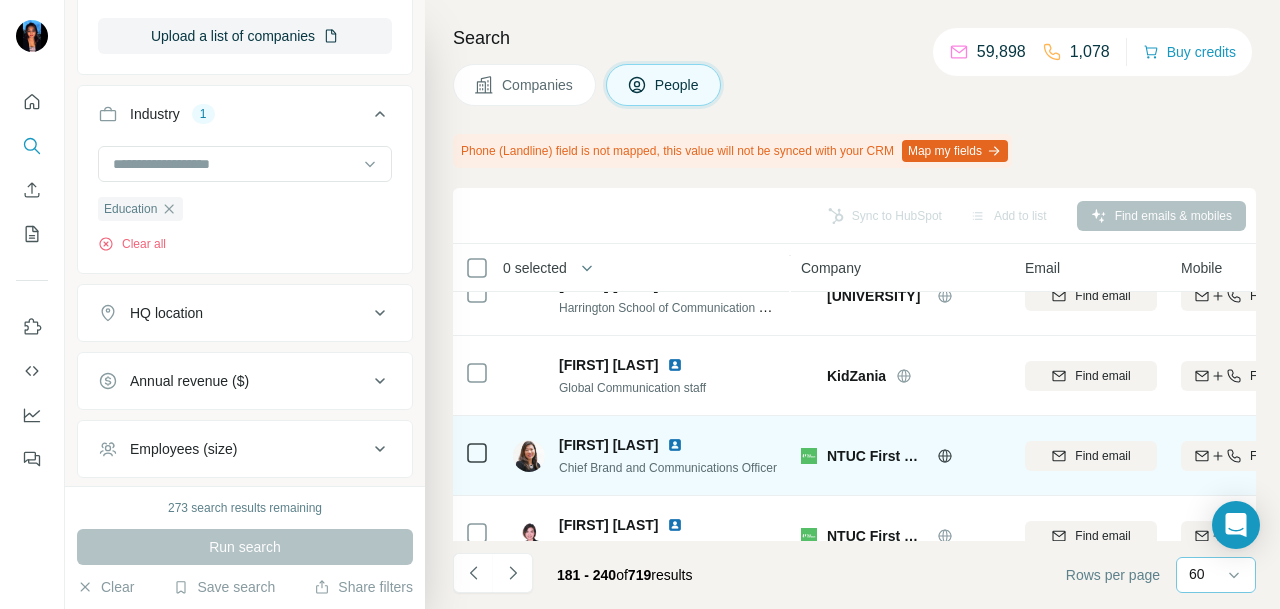 scroll, scrollTop: 0, scrollLeft: 0, axis: both 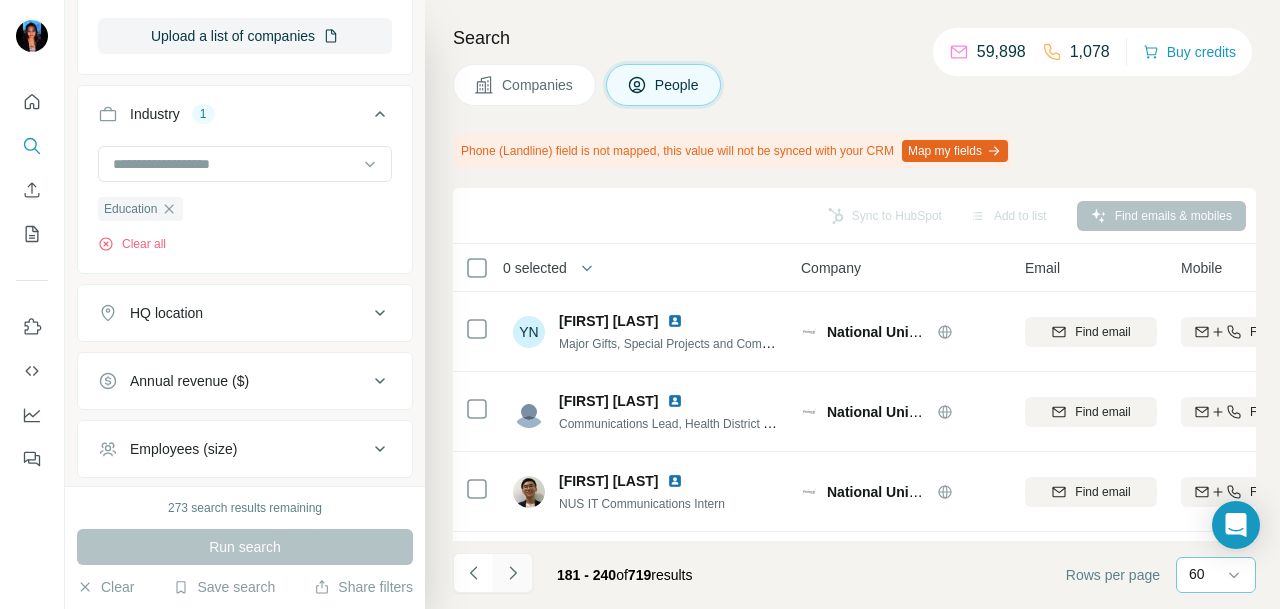 click 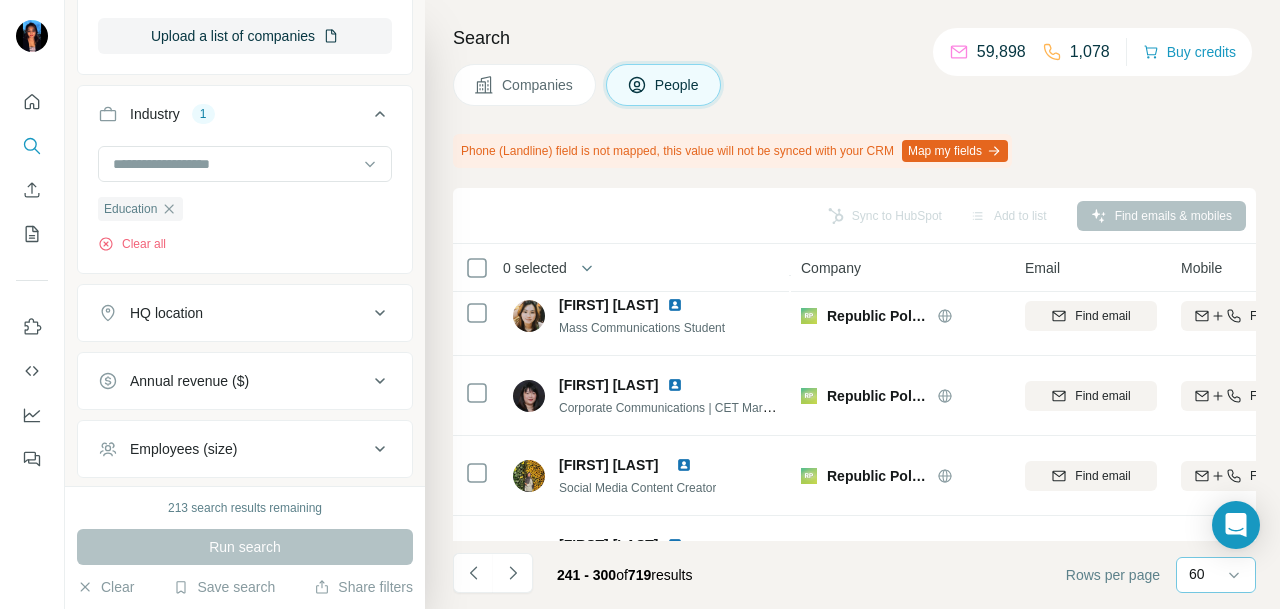 scroll, scrollTop: 2756, scrollLeft: 0, axis: vertical 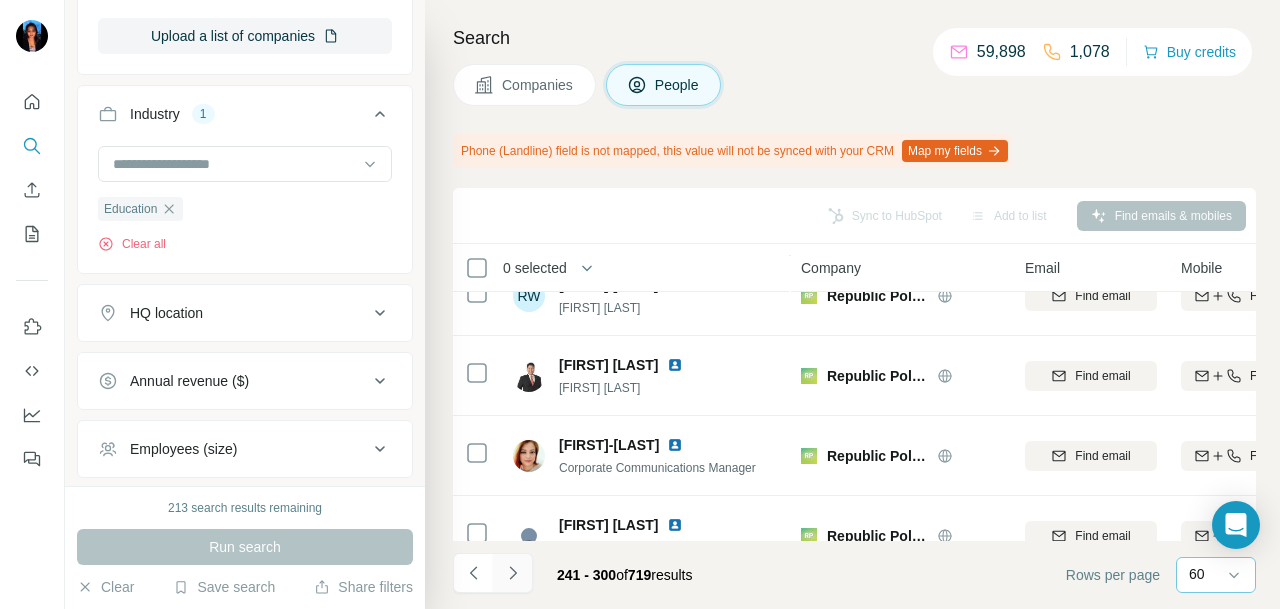 click 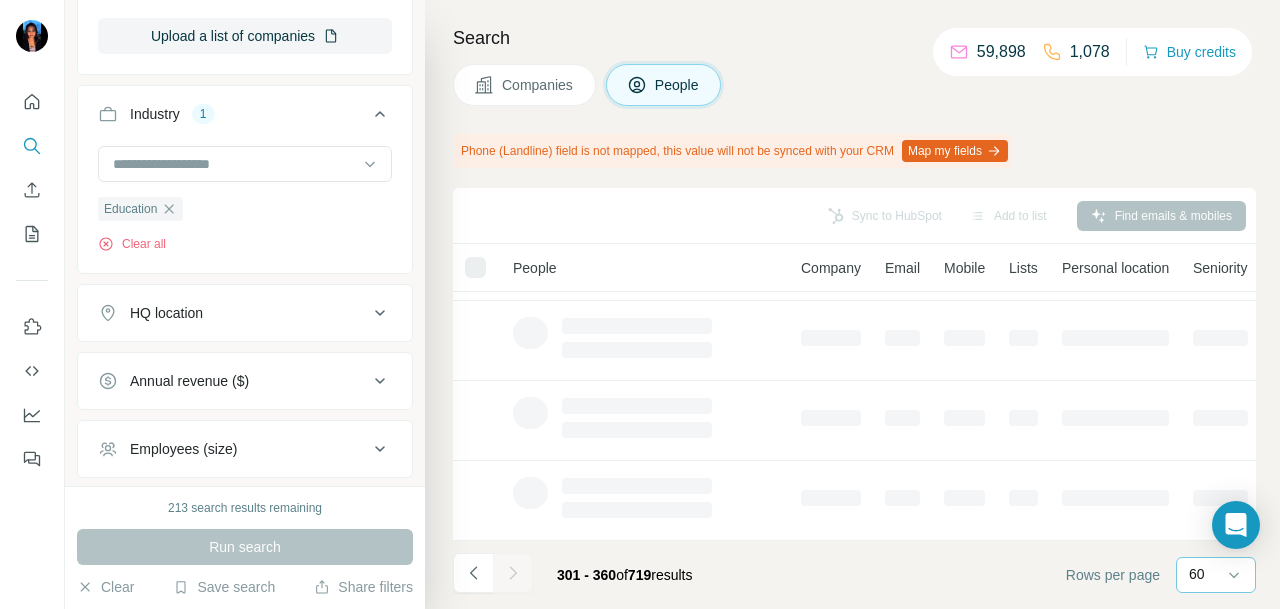 scroll, scrollTop: 556, scrollLeft: 0, axis: vertical 